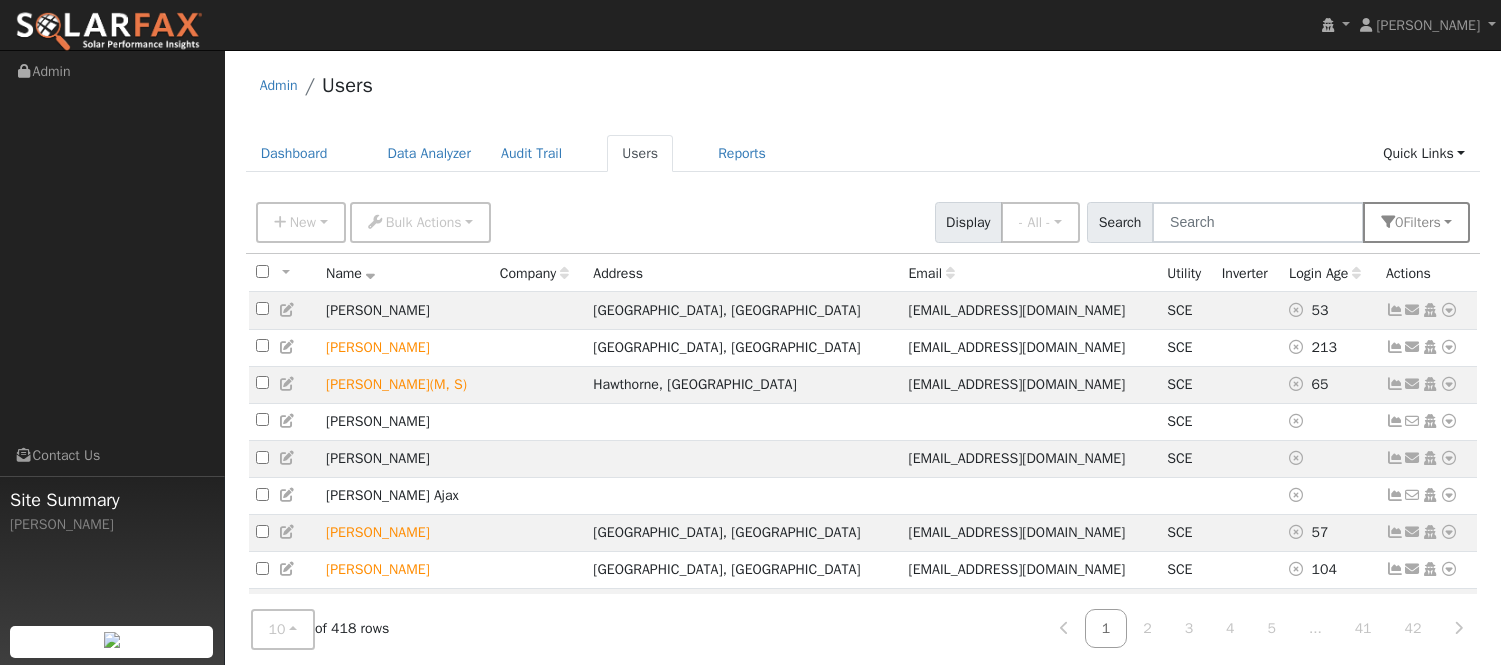 scroll, scrollTop: 0, scrollLeft: 0, axis: both 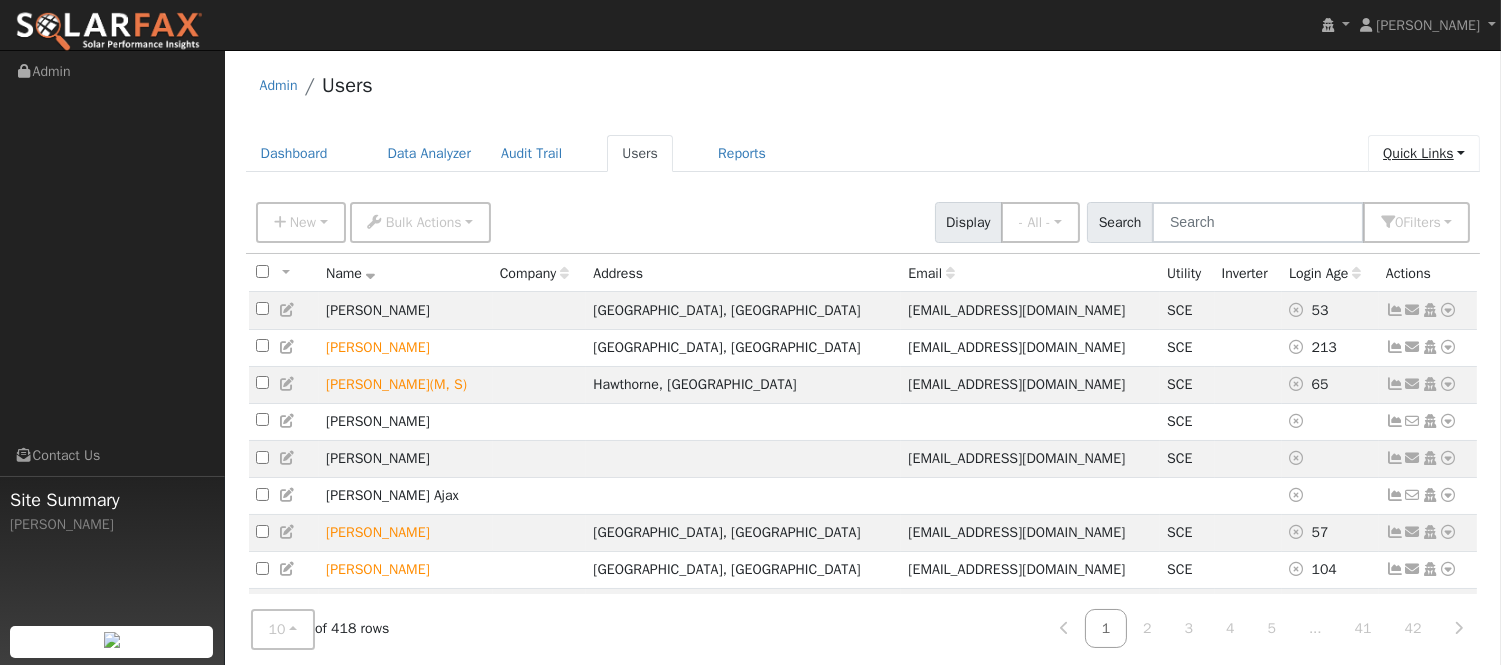 click on "Quick Links" at bounding box center [1424, 153] 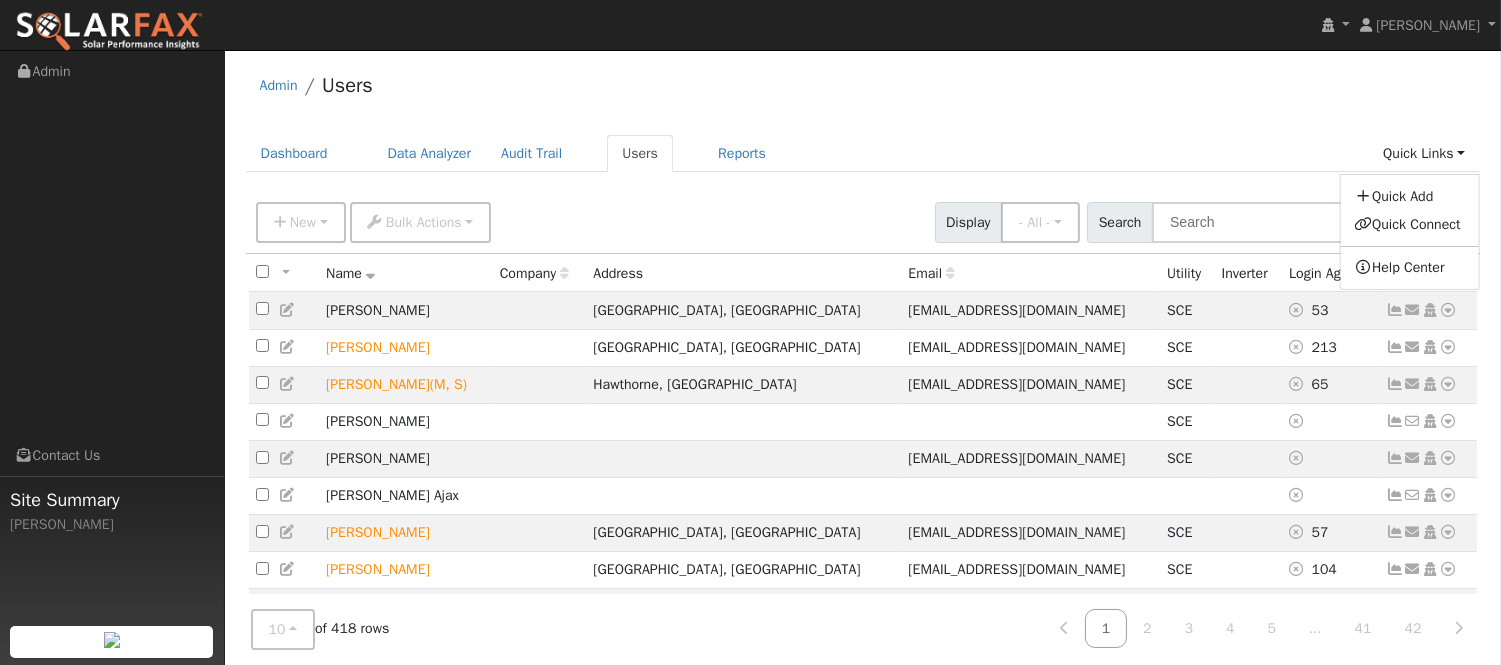 click on "Dashboard
Data Analyzer
Audit Trail
Users
Reports
Quick Links
Quick Add
Quick Connect
Help Center" at bounding box center (863, 153) 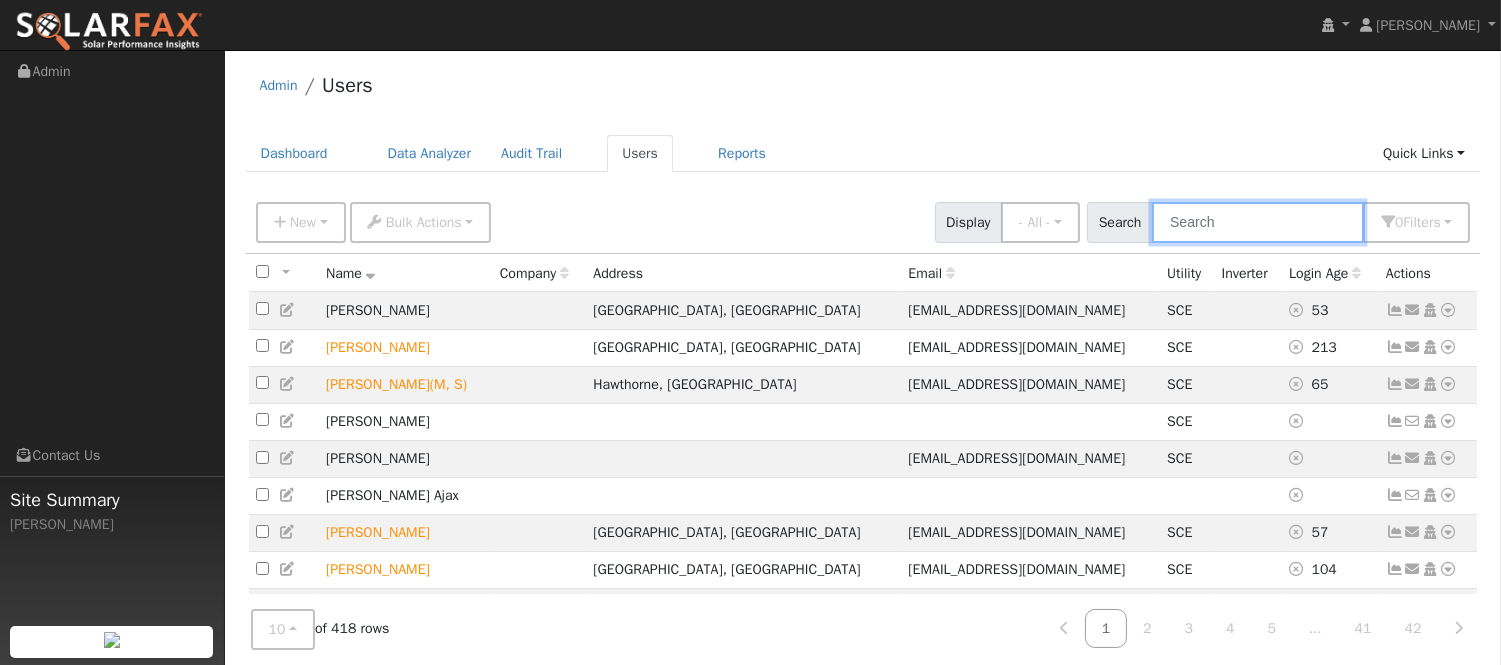 click at bounding box center [1258, 222] 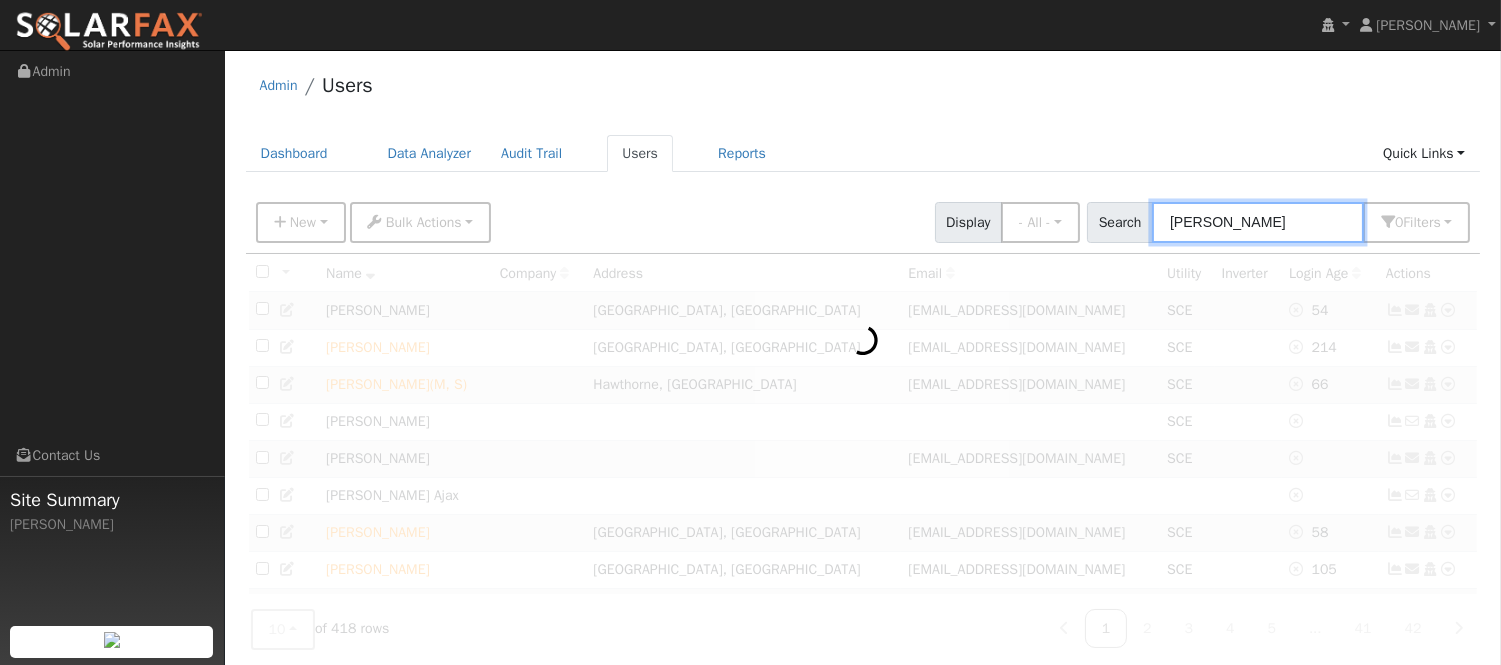 type on "[PERSON_NAME]" 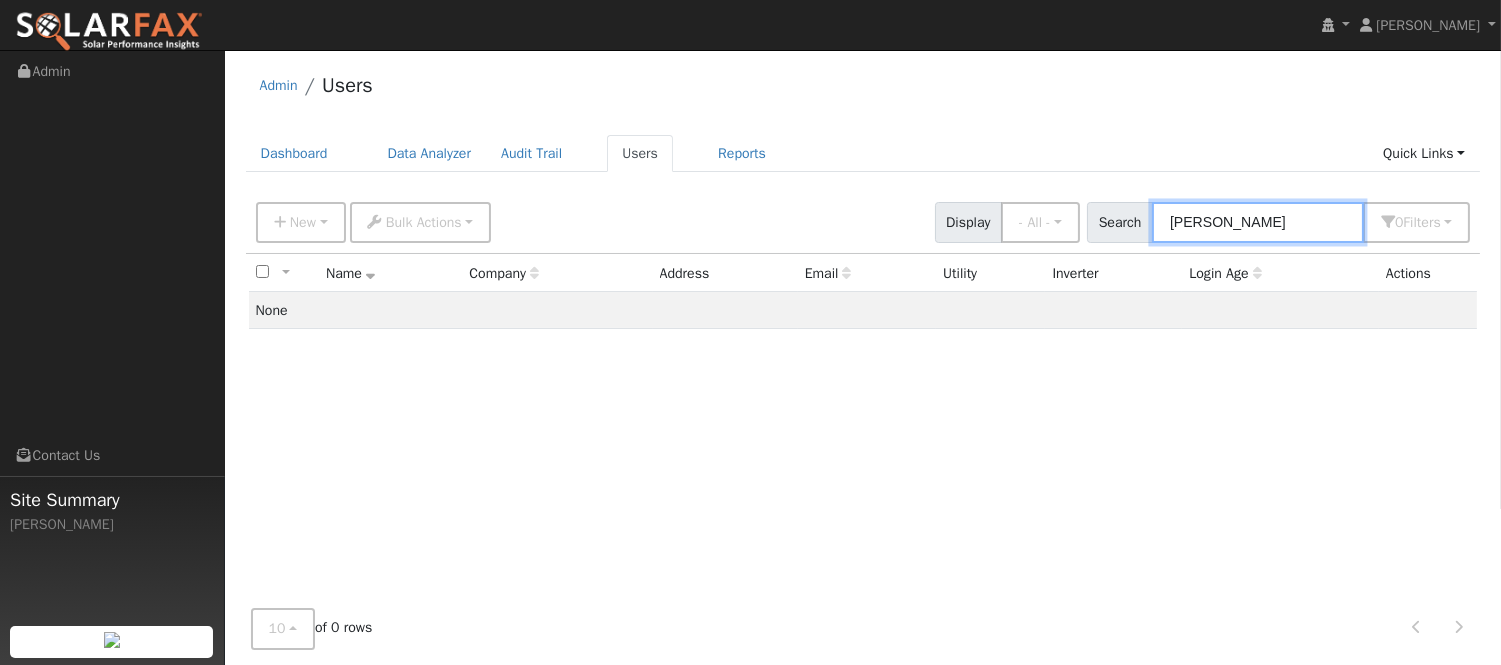 click on "[PERSON_NAME]" at bounding box center (1258, 222) 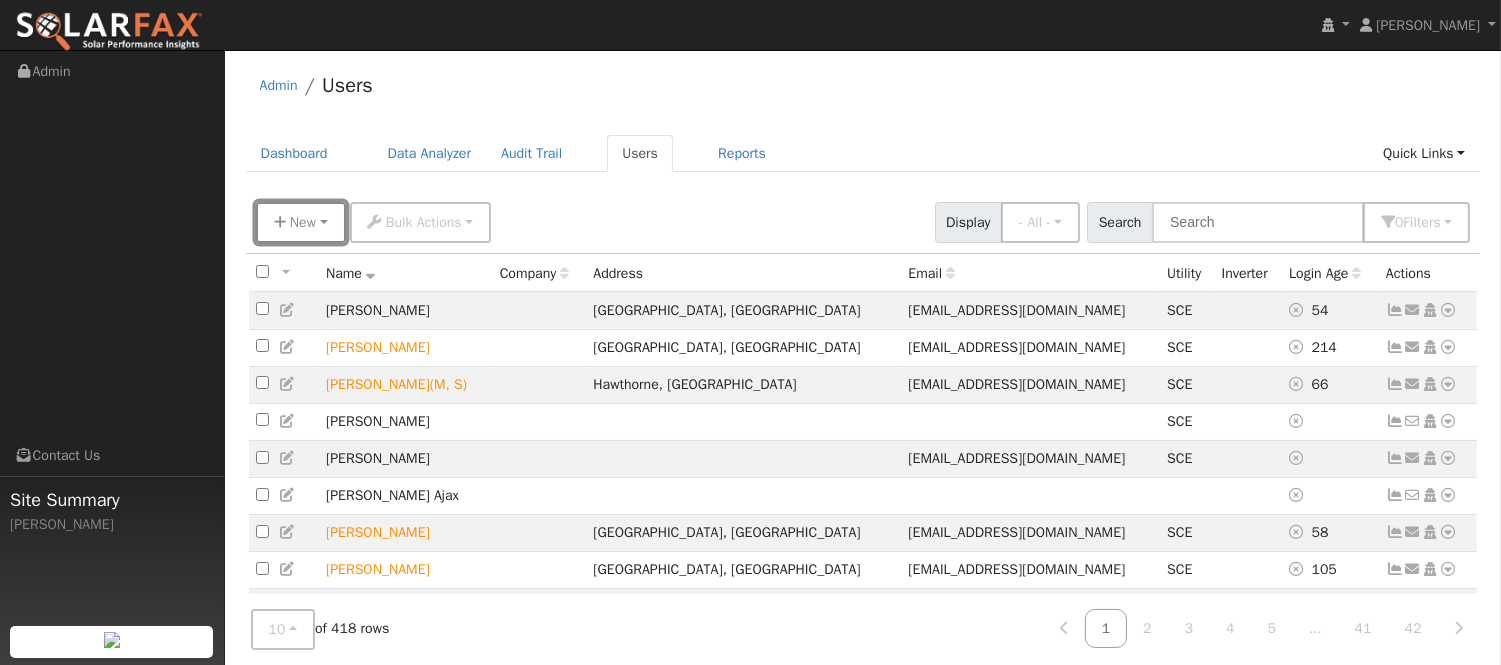 click on "New" at bounding box center (301, 222) 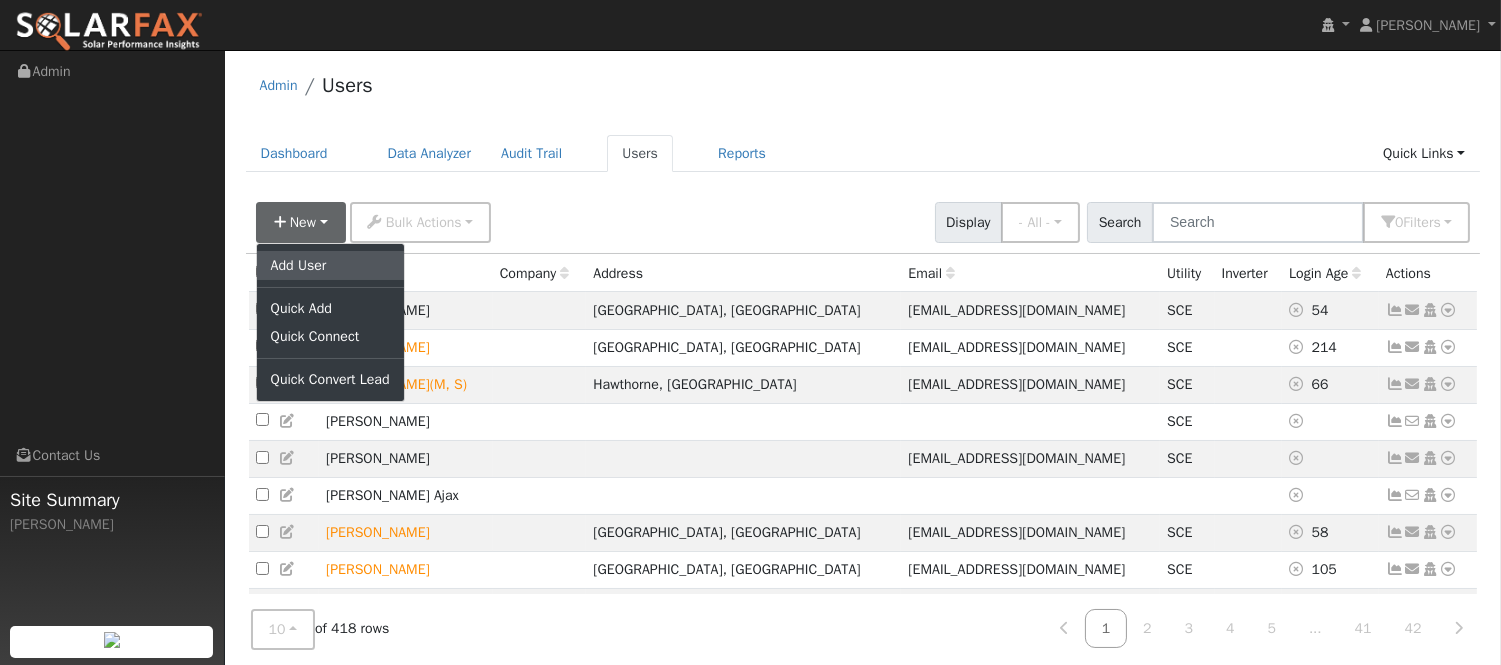 click on "Add User" at bounding box center (330, 265) 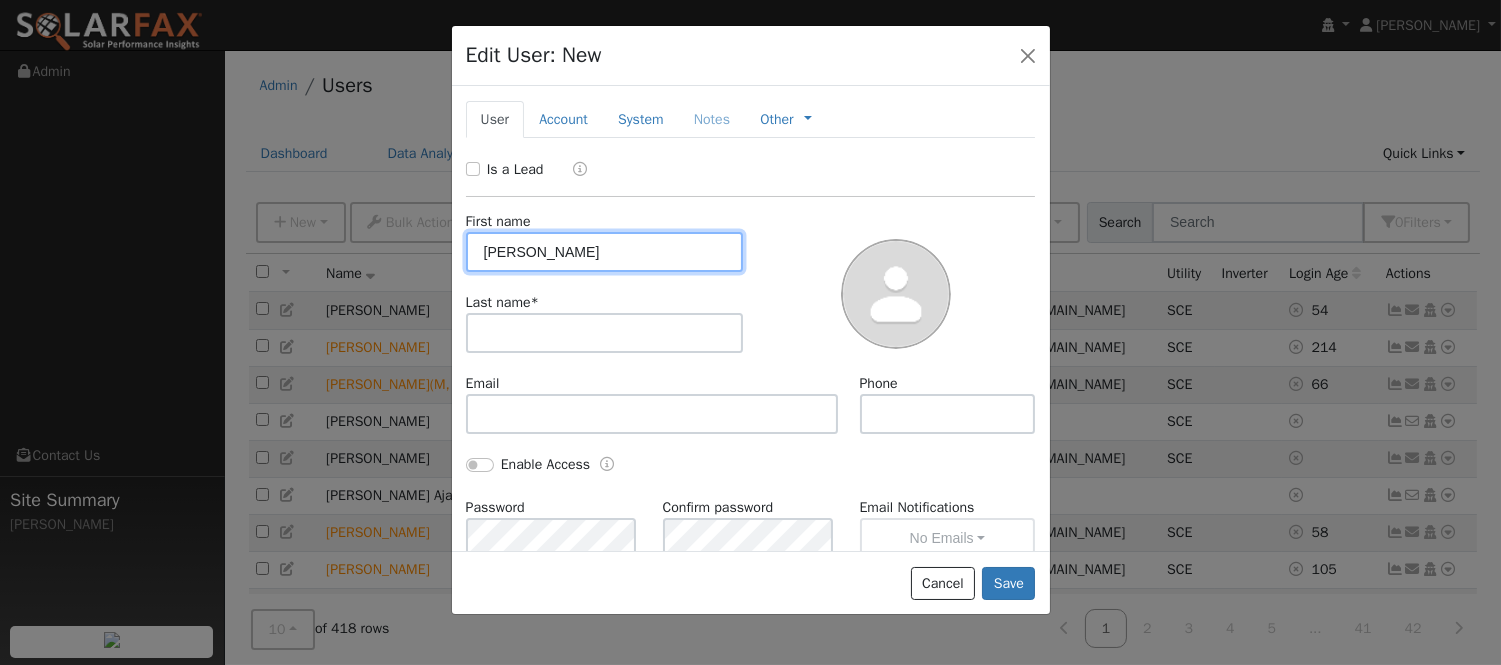 type on "[PERSON_NAME]" 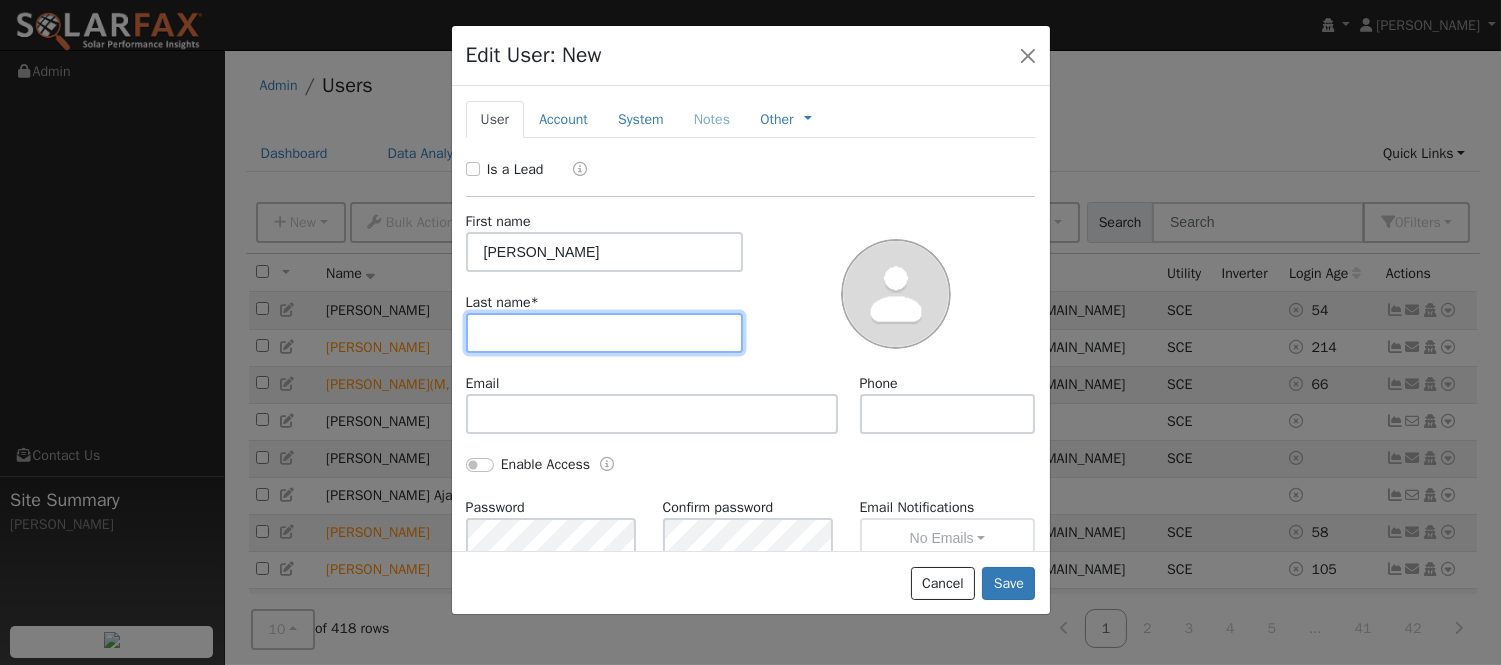 click at bounding box center [605, 333] 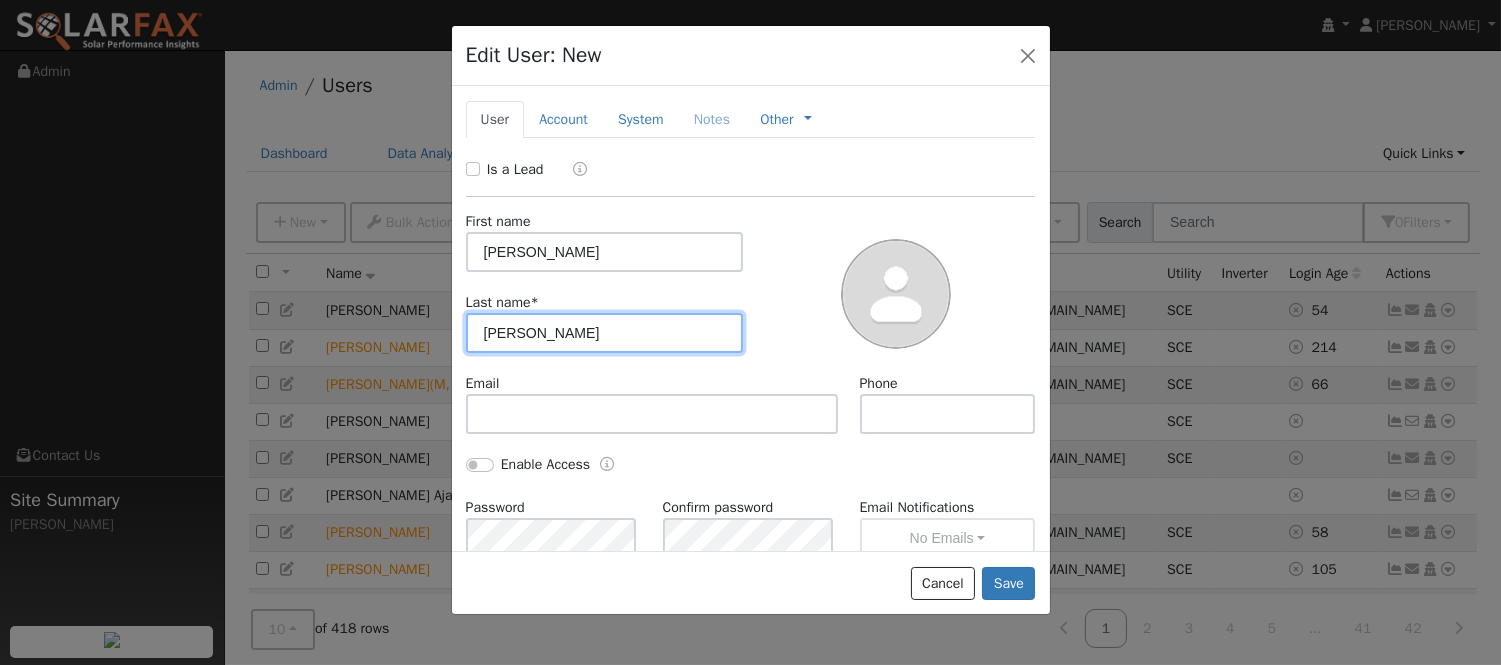 type on "[PERSON_NAME]" 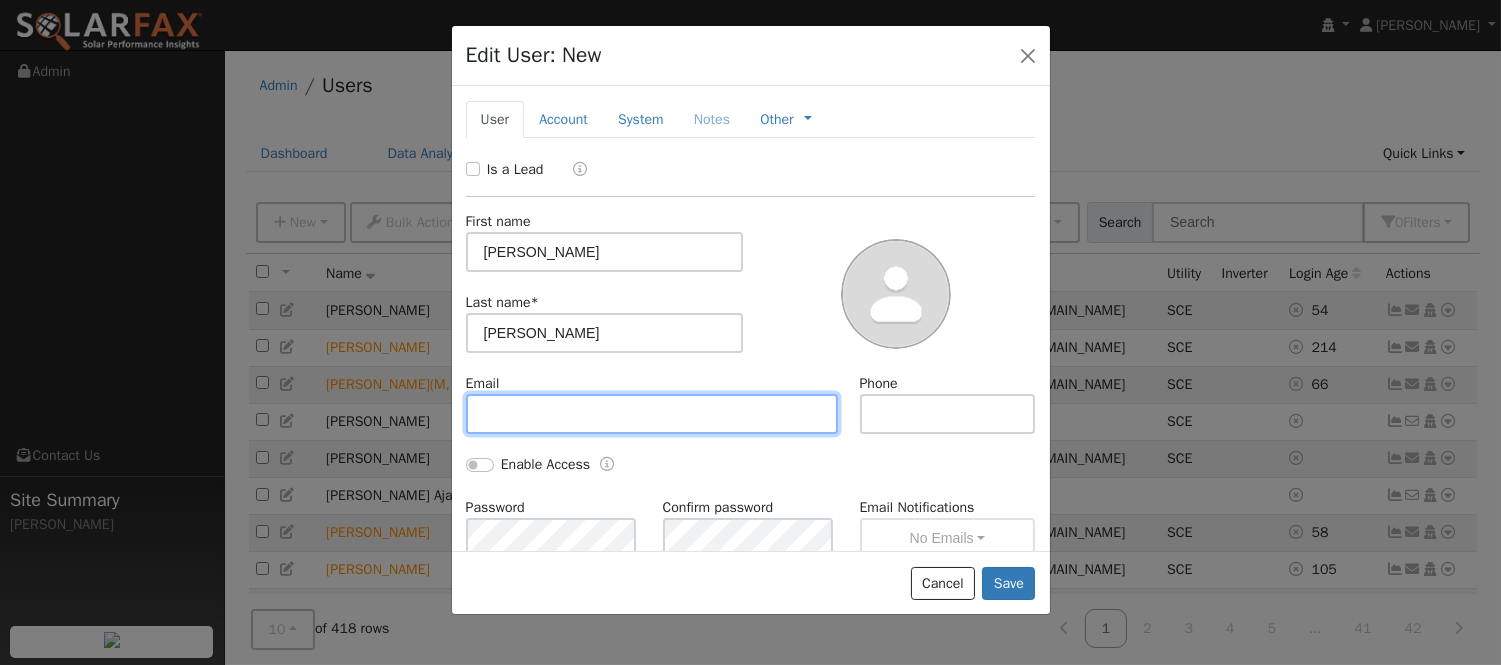 click at bounding box center [652, 414] 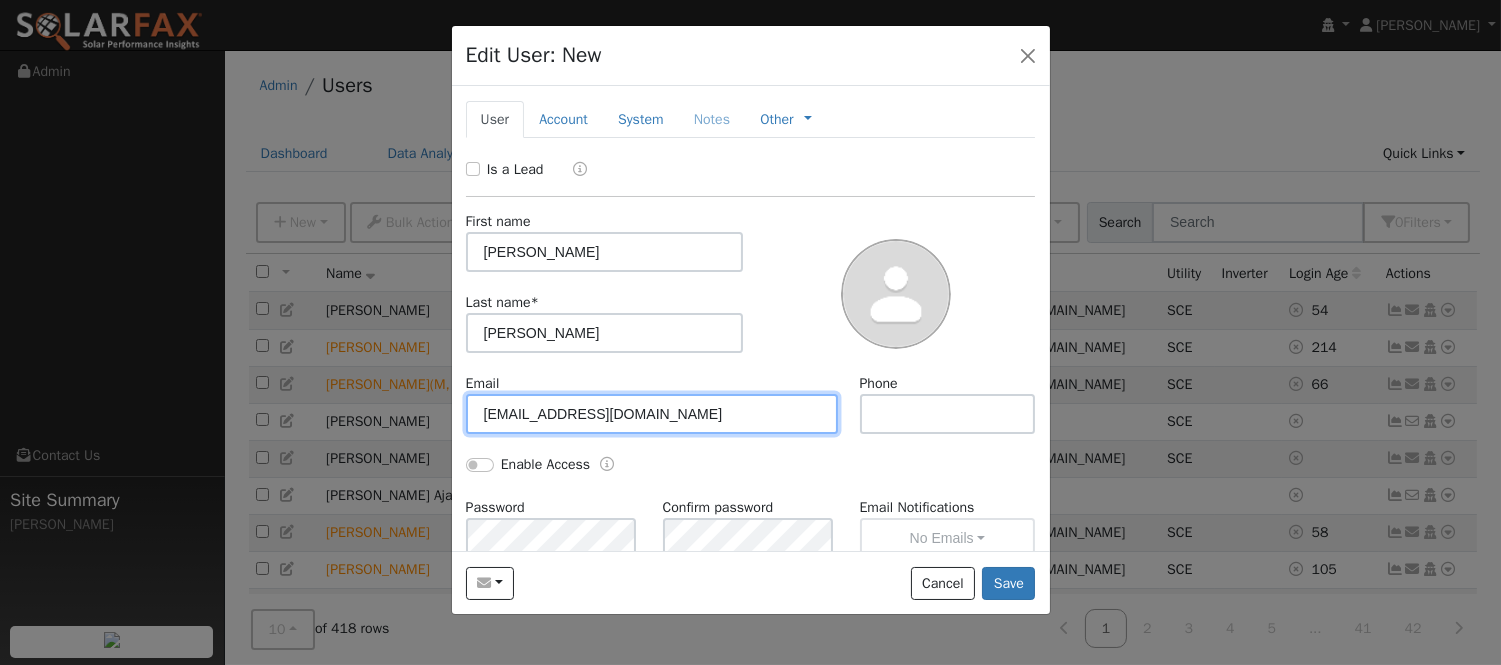 type on "[EMAIL_ADDRESS][DOMAIN_NAME]" 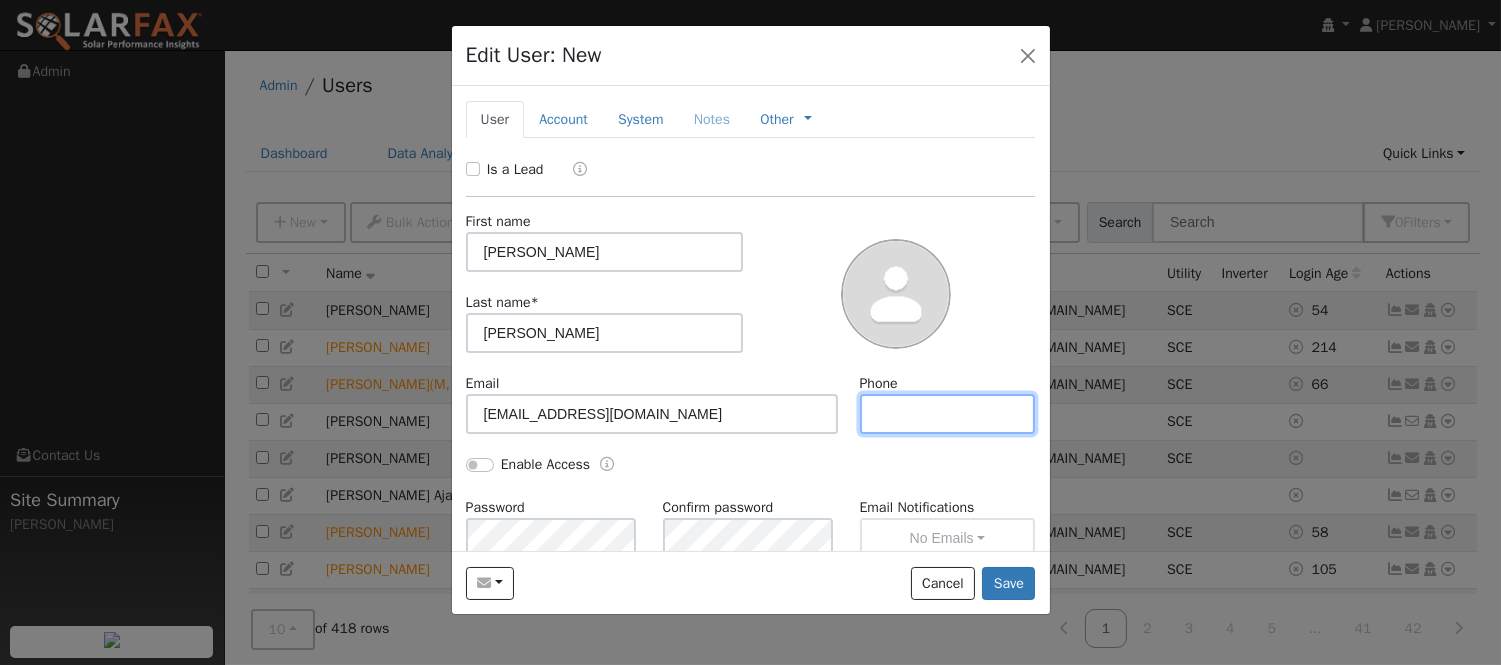 click at bounding box center [948, 414] 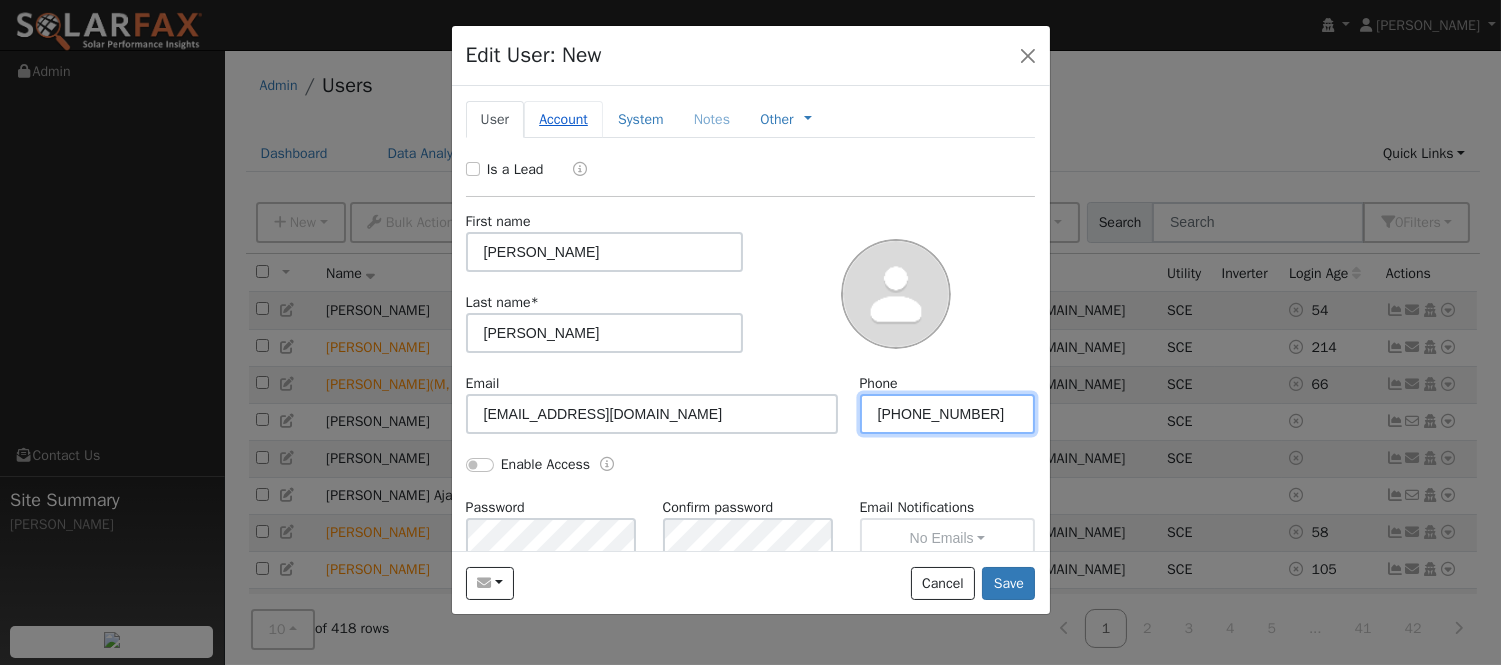 type on "[PHONE_NUMBER]" 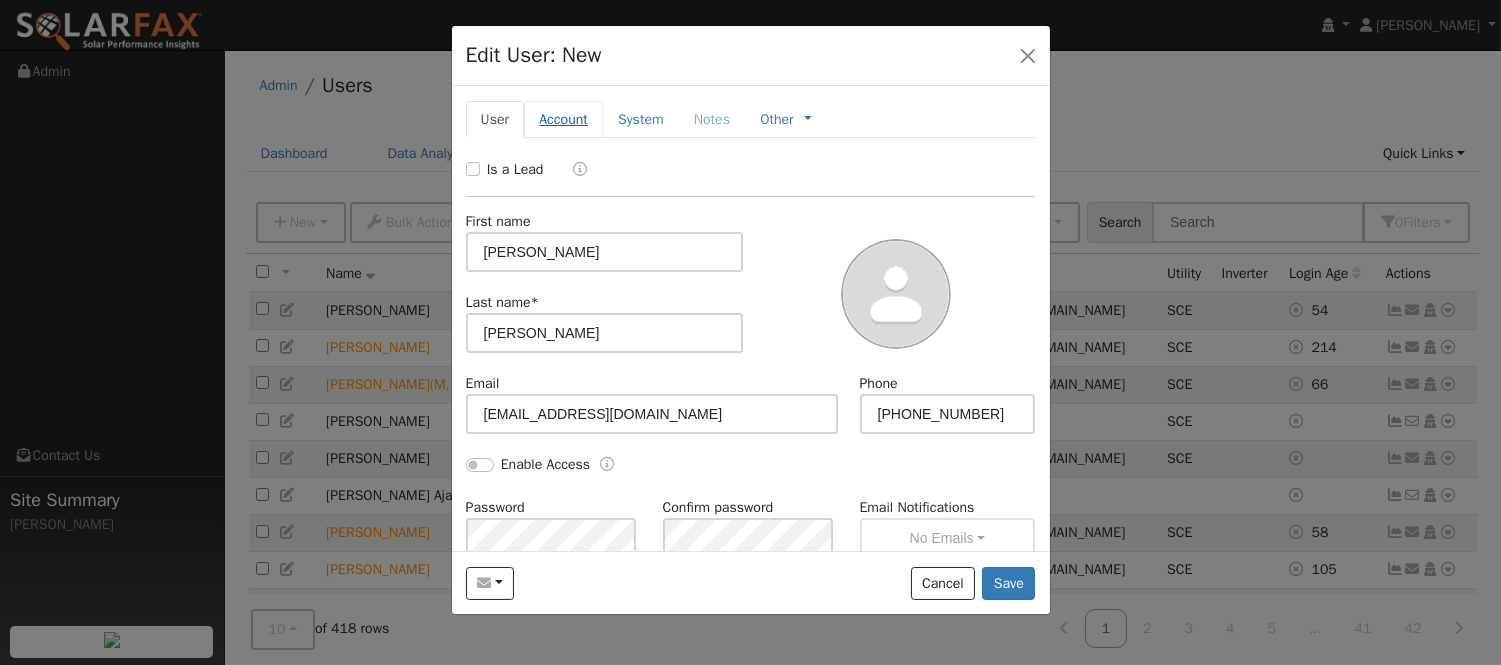 click on "Account" at bounding box center [563, 119] 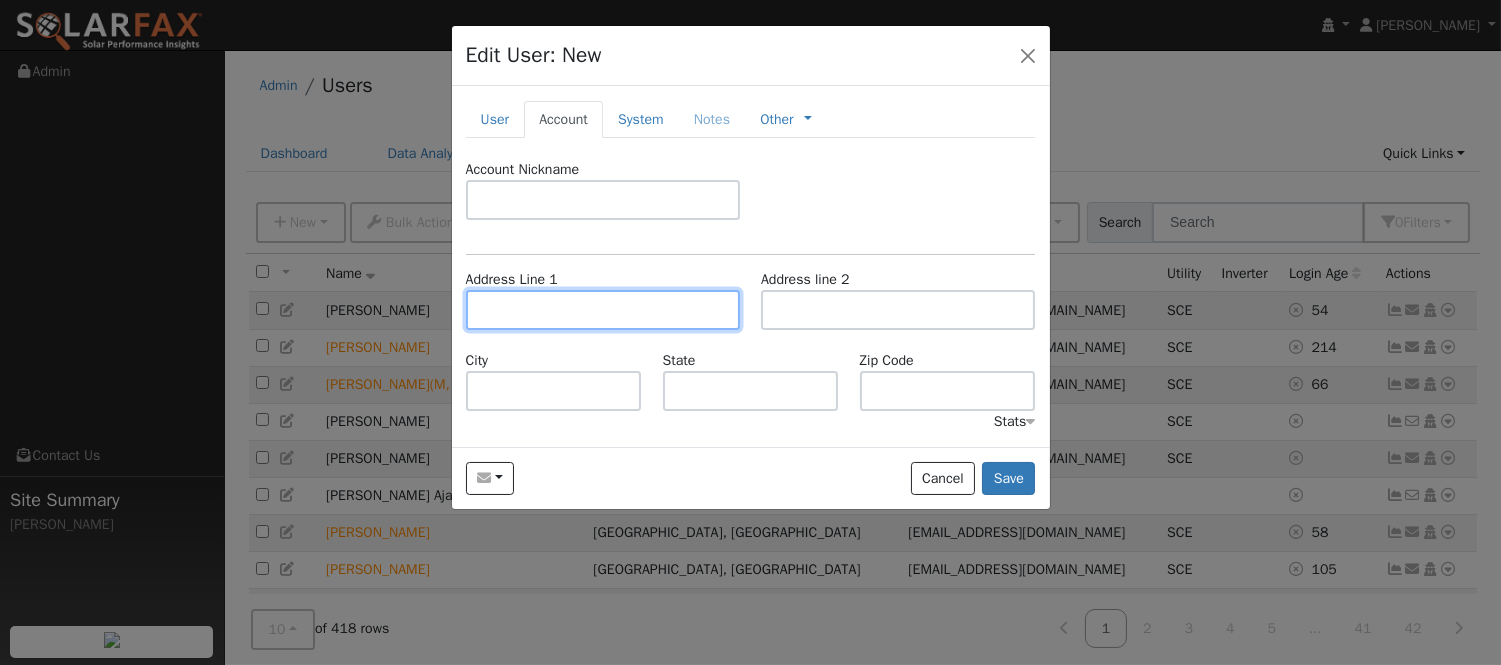 click at bounding box center [603, 310] 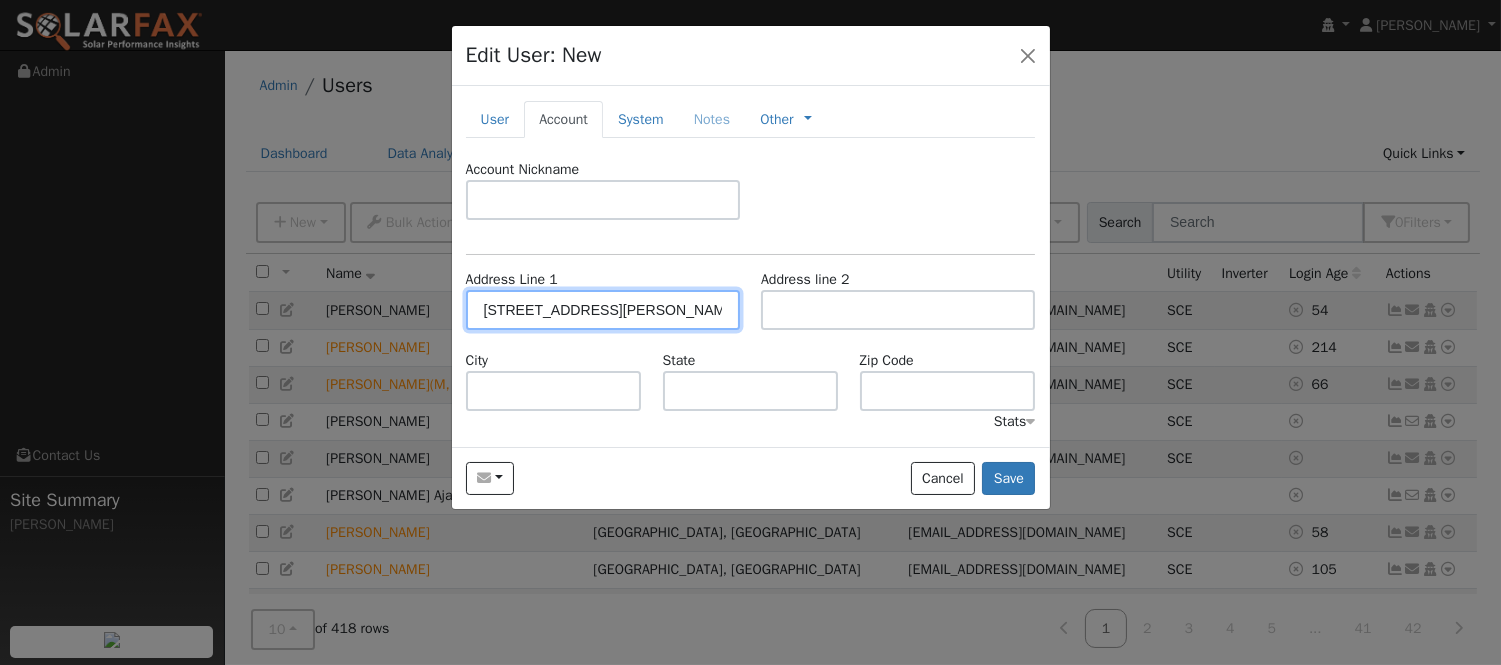 type on "[STREET_ADDRESS][PERSON_NAME]" 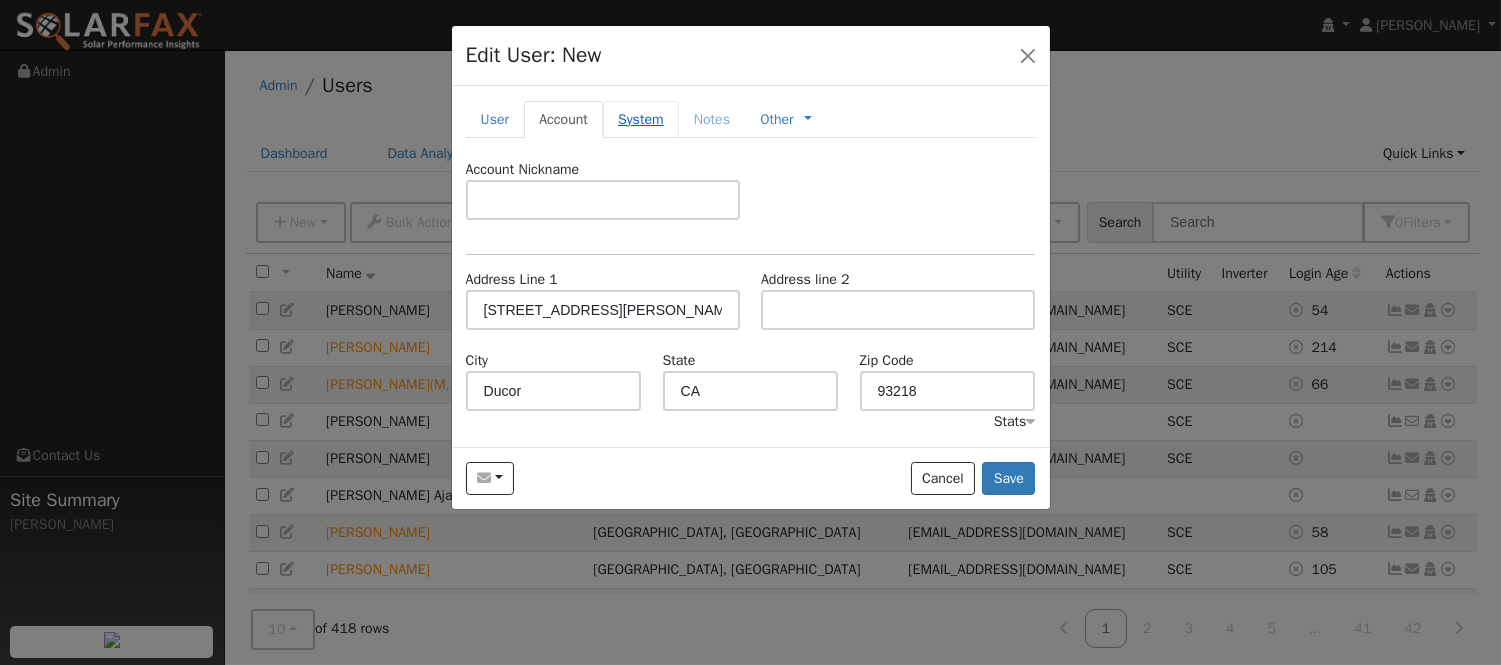 click on "System" at bounding box center [641, 119] 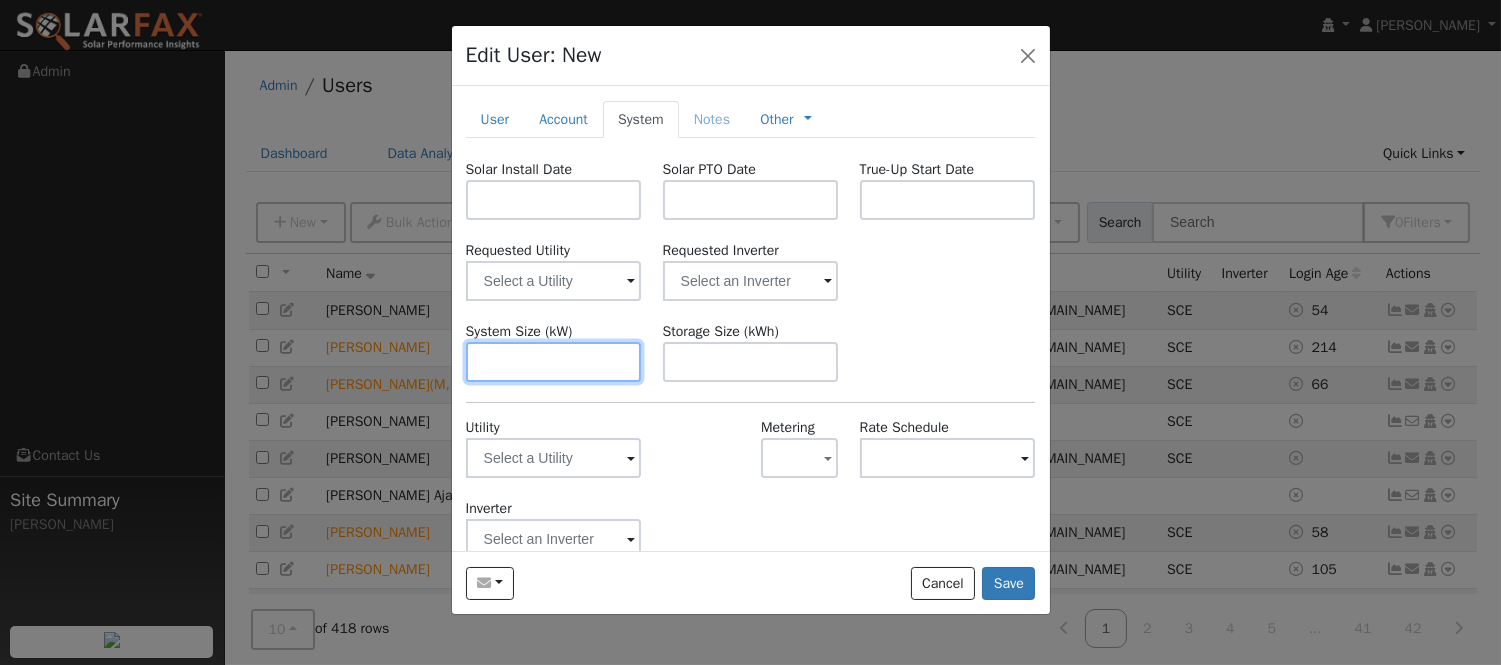 scroll, scrollTop: 111, scrollLeft: 0, axis: vertical 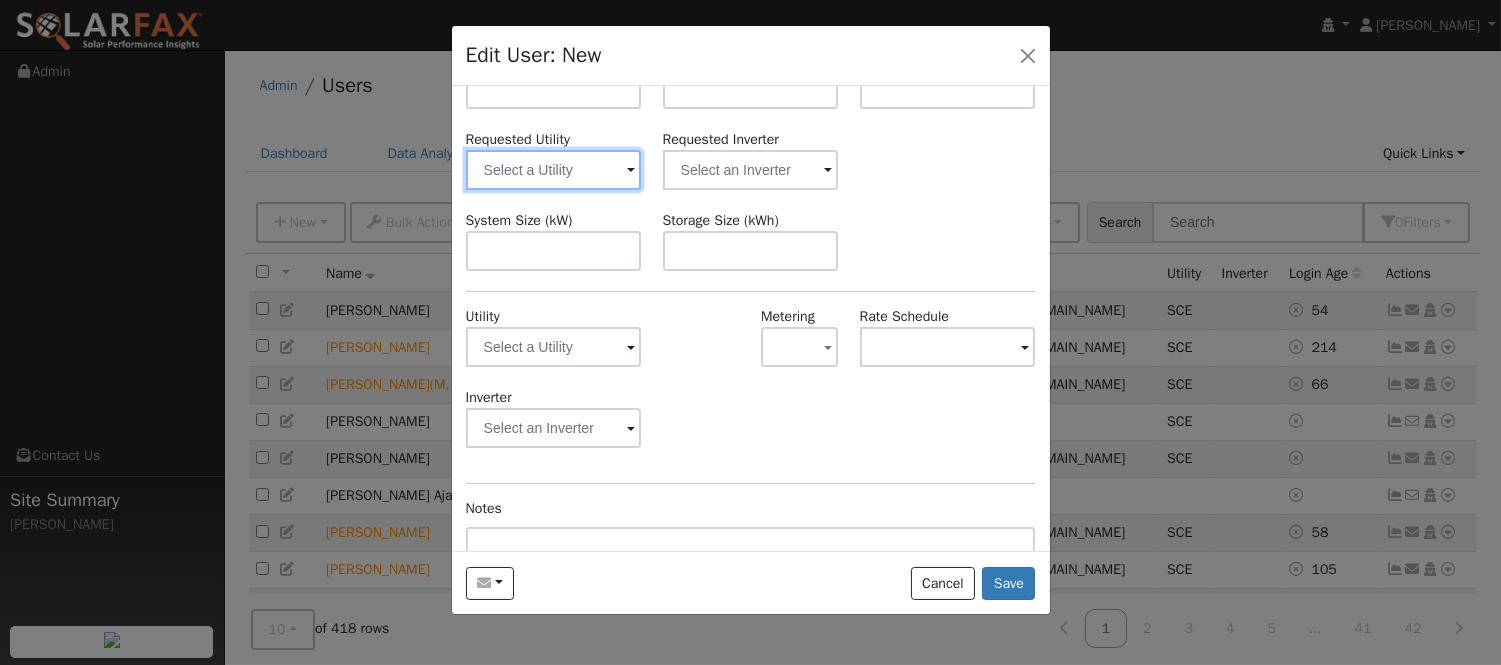click at bounding box center [554, 170] 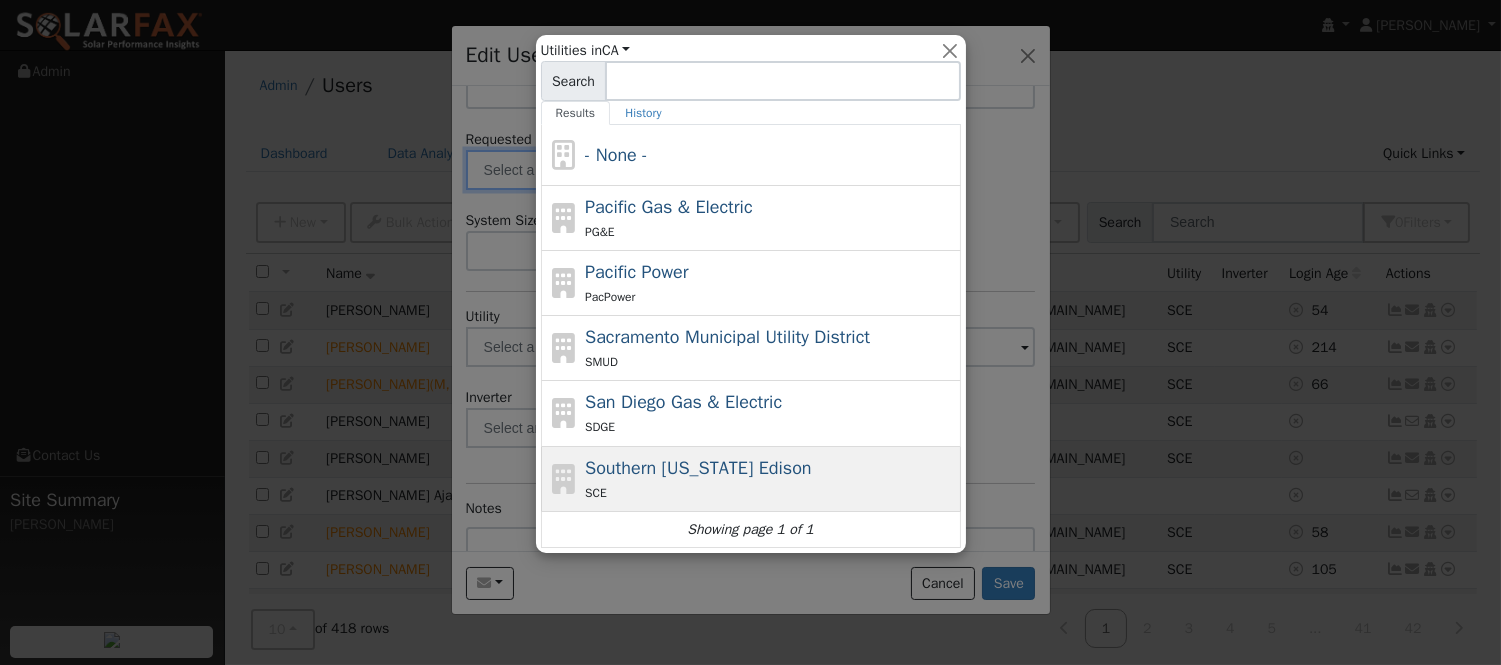 click on "SCE" at bounding box center (770, 492) 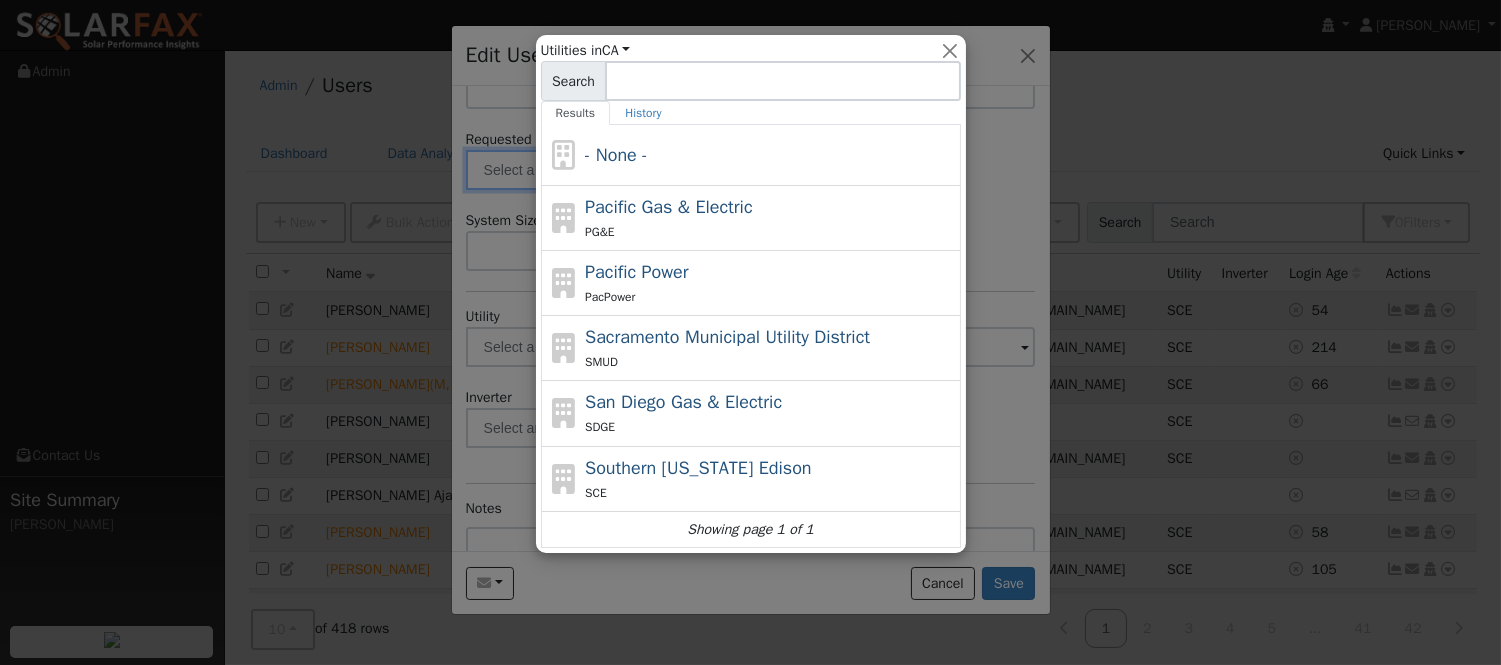 type on "Southern [US_STATE] Edison" 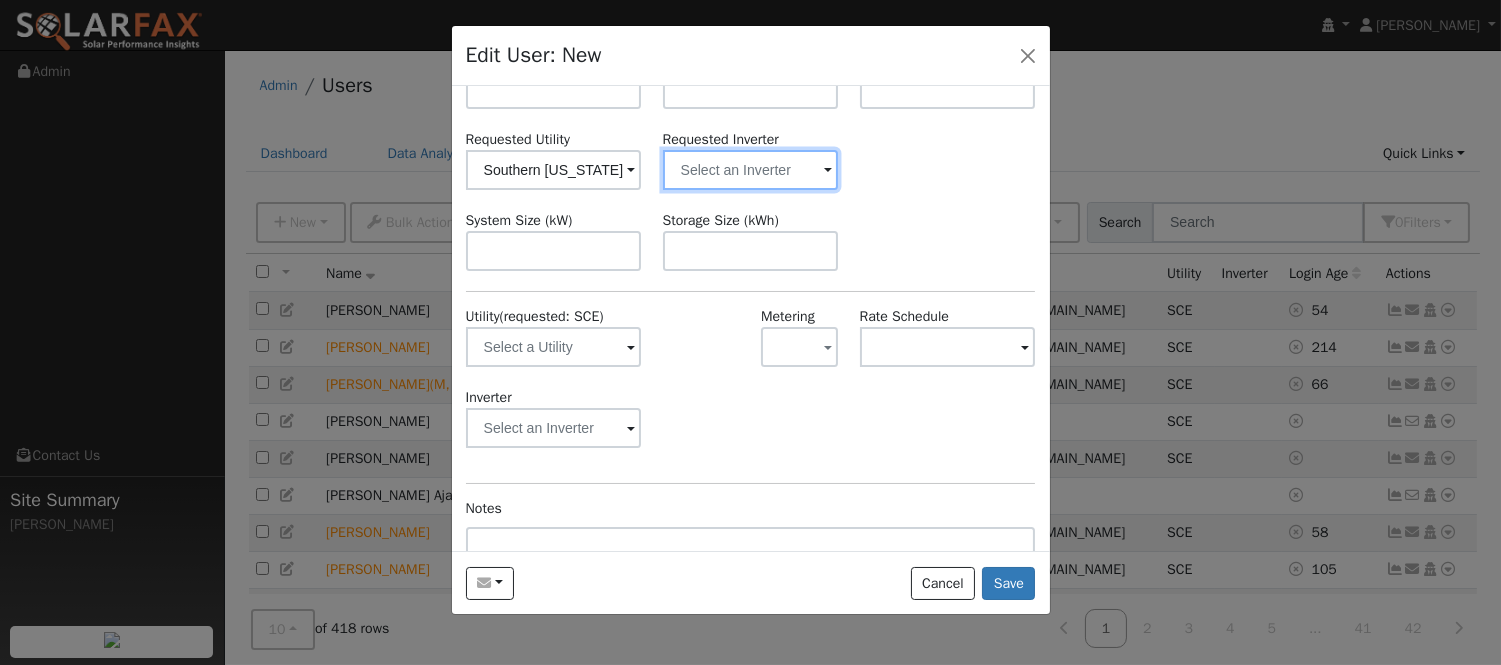 click at bounding box center (554, 170) 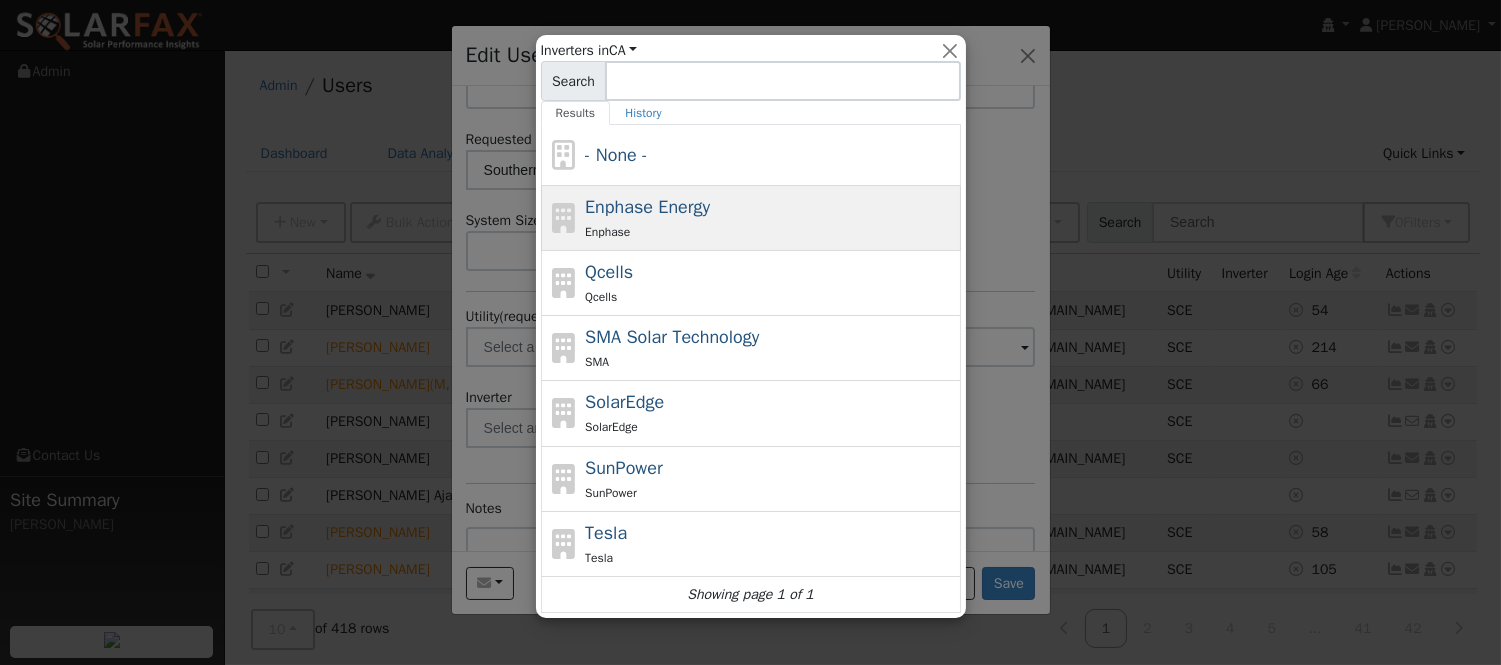 click on "Enphase Energy Enphase" at bounding box center [770, 218] 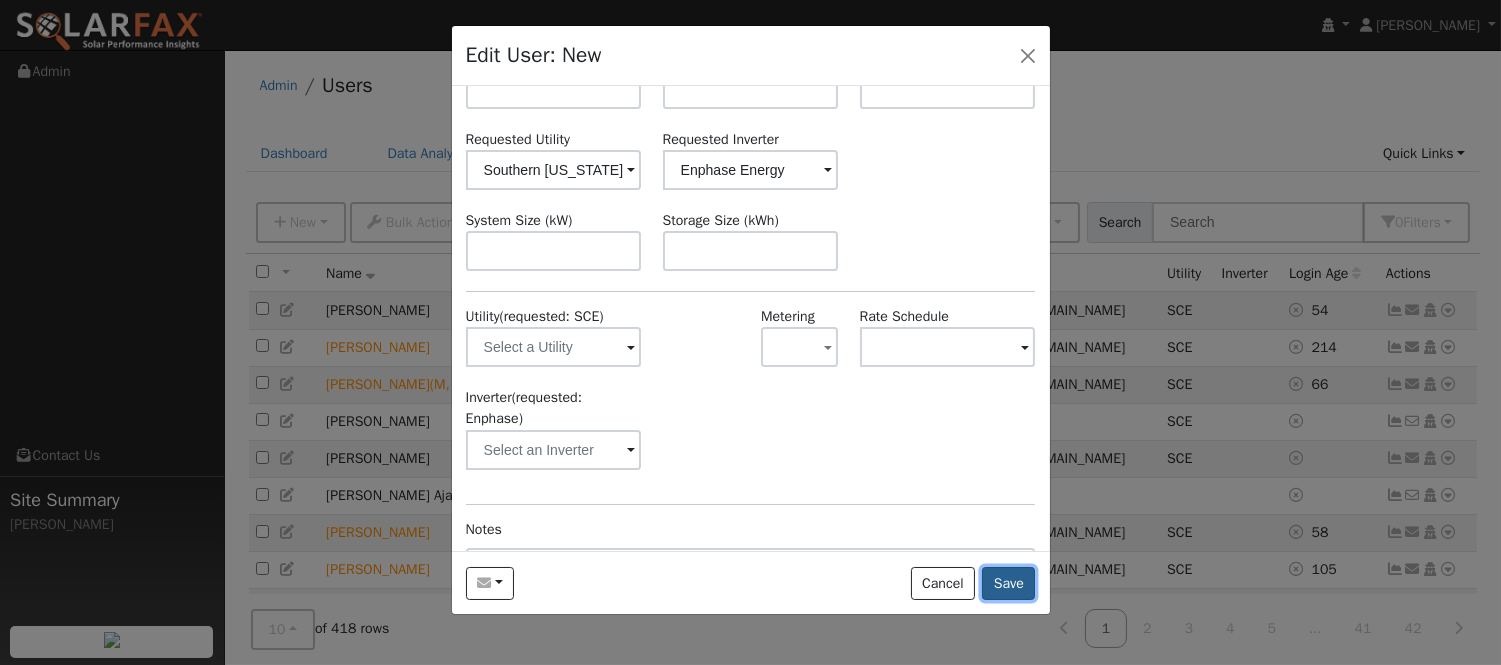 click on "Save" at bounding box center (1008, 584) 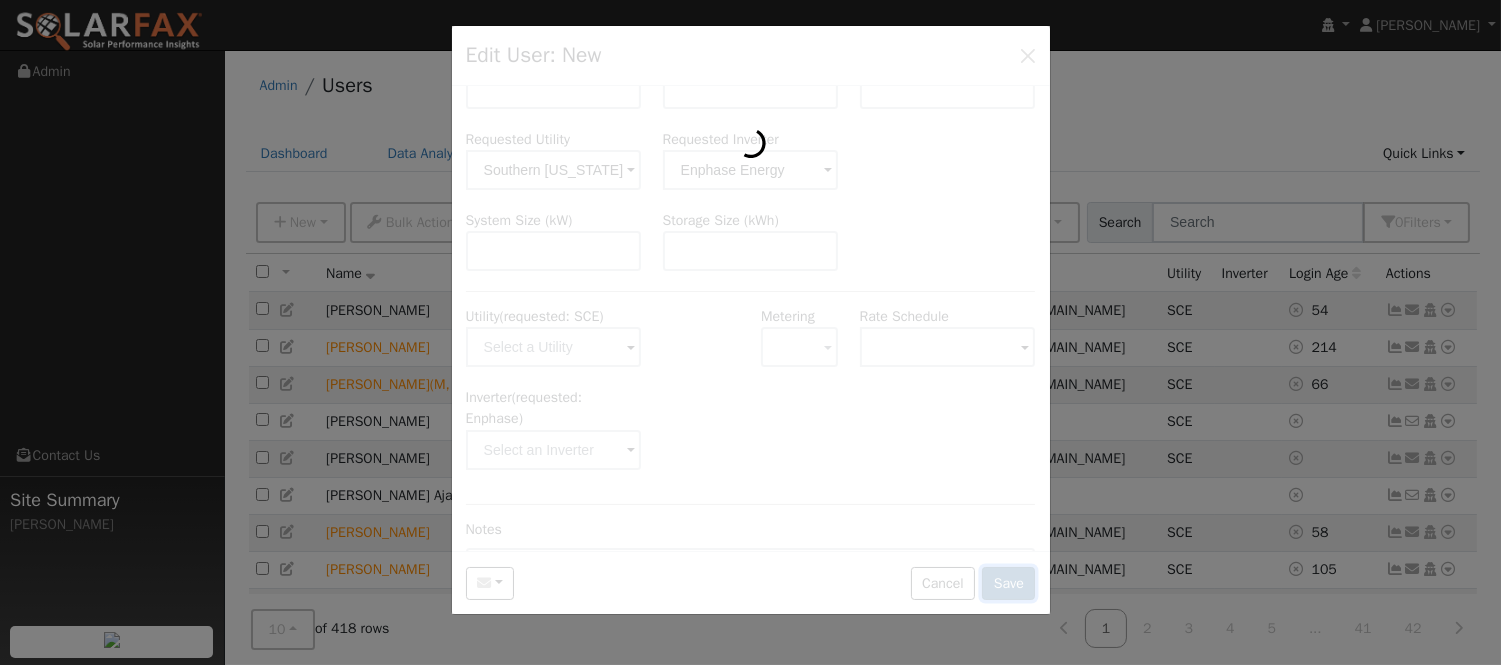 scroll, scrollTop: 0, scrollLeft: 0, axis: both 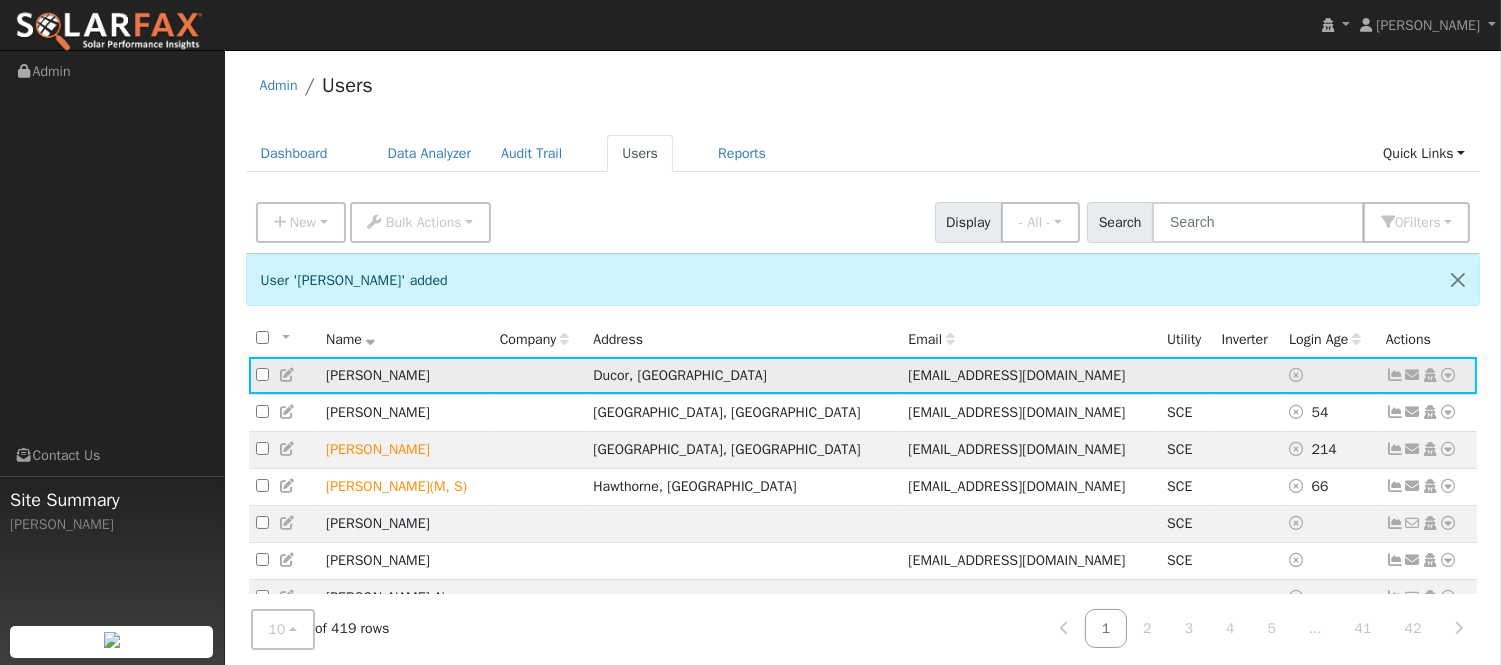 click at bounding box center (1395, 375) 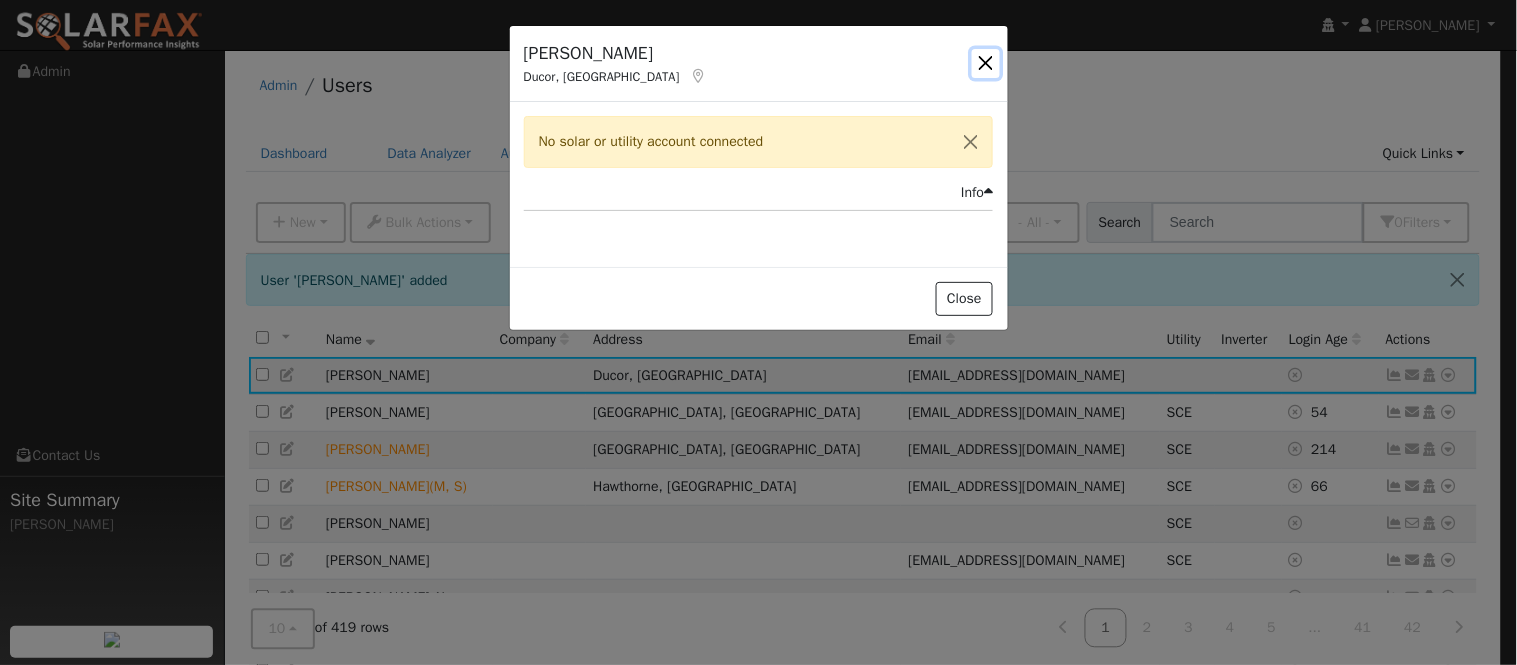 click at bounding box center [986, 63] 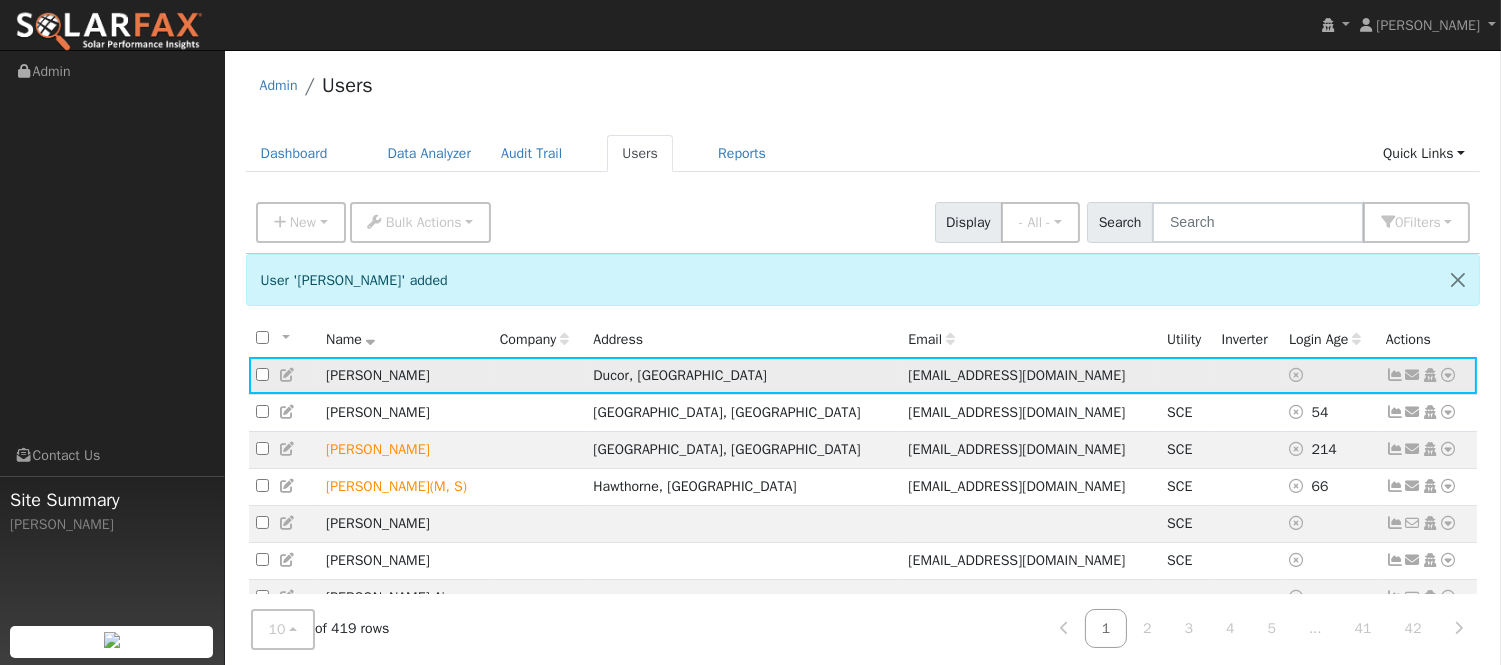 click at bounding box center [1413, 375] 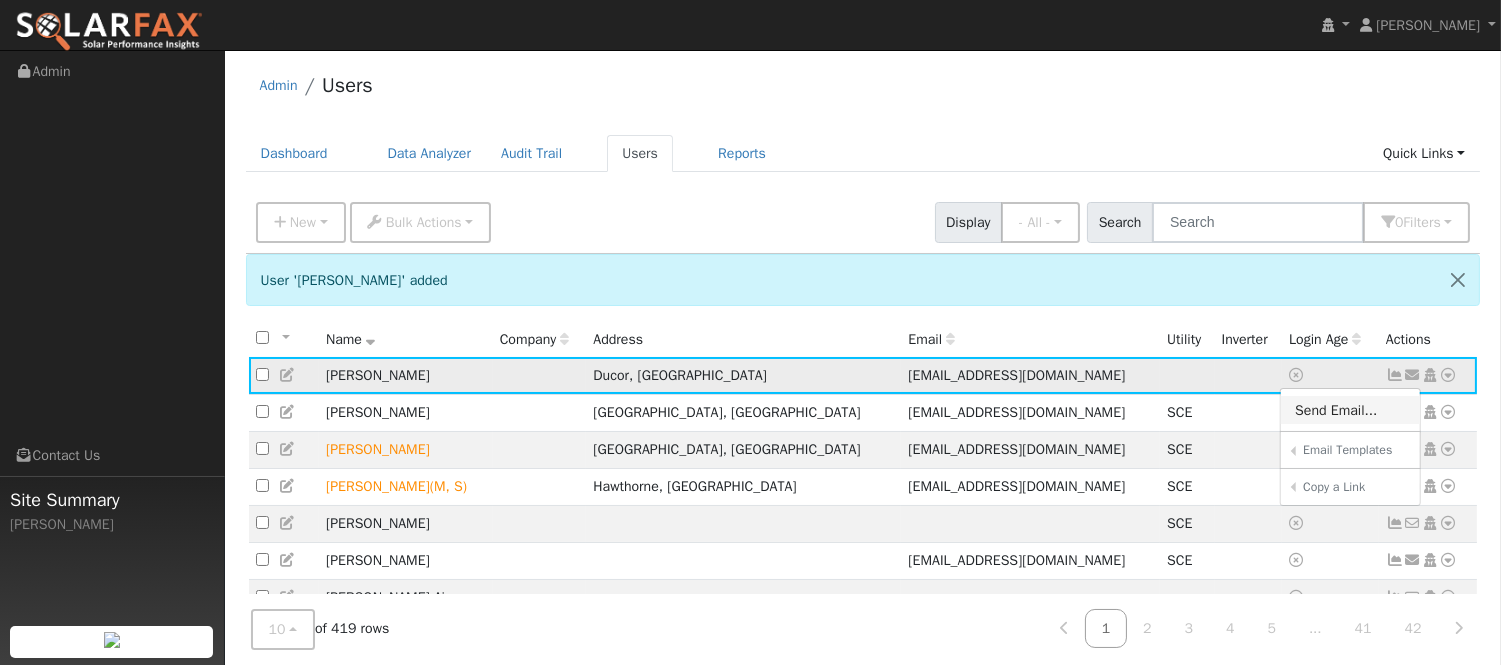 click on "Send Email..." at bounding box center [1350, 410] 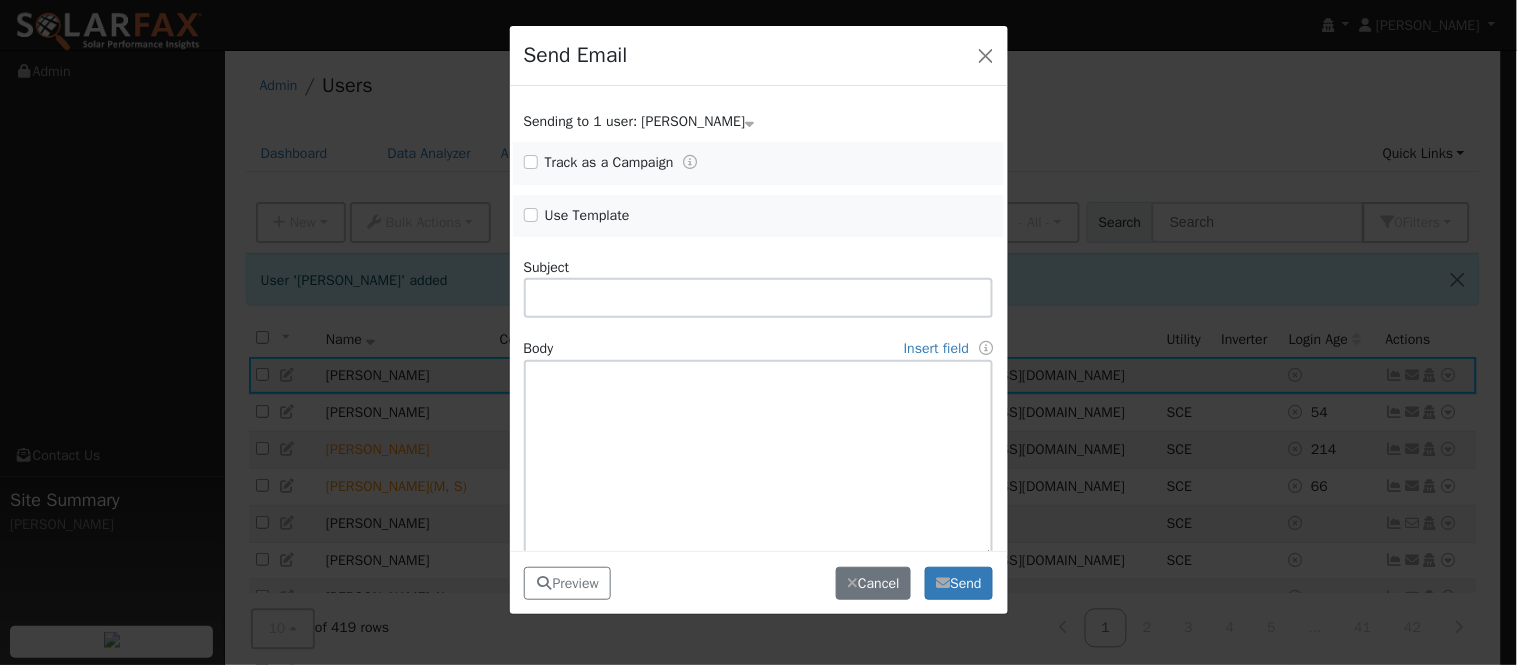 click on "Use Template" at bounding box center [587, 215] 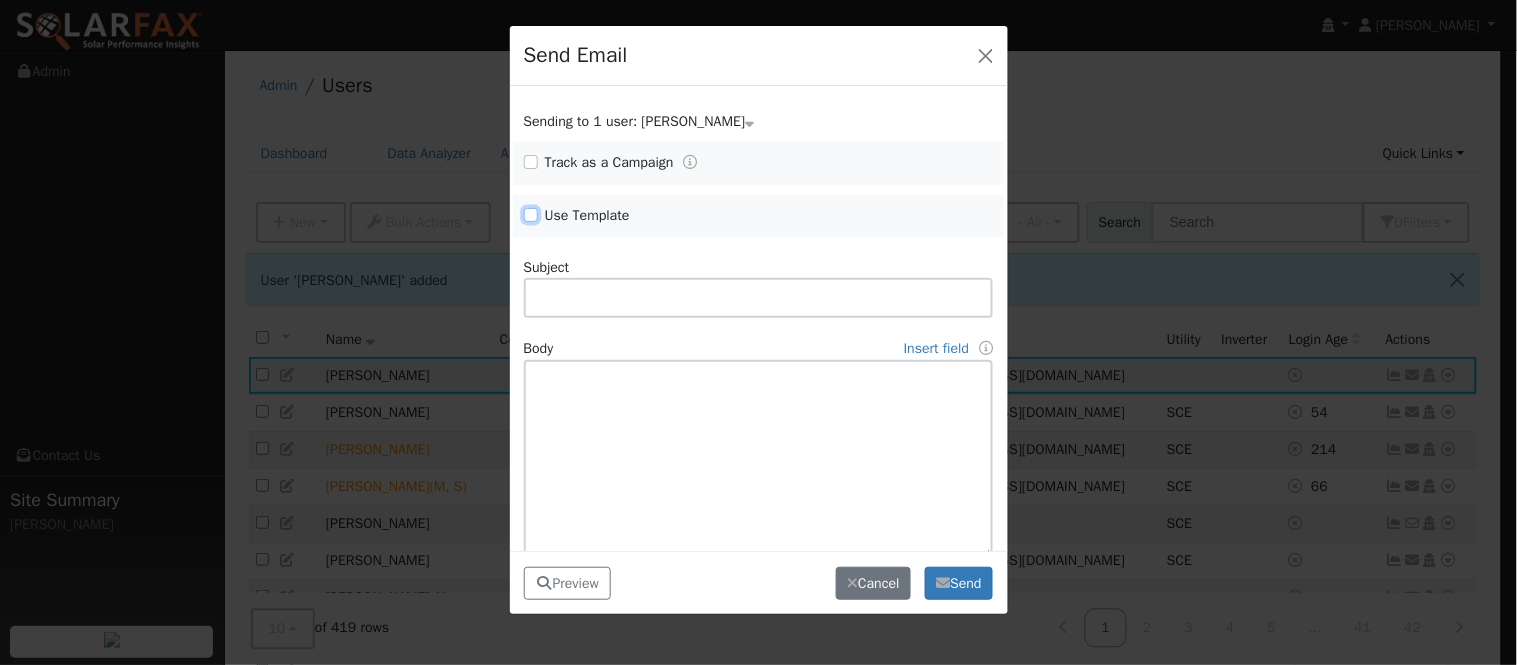 click on "Use Template" at bounding box center (531, 215) 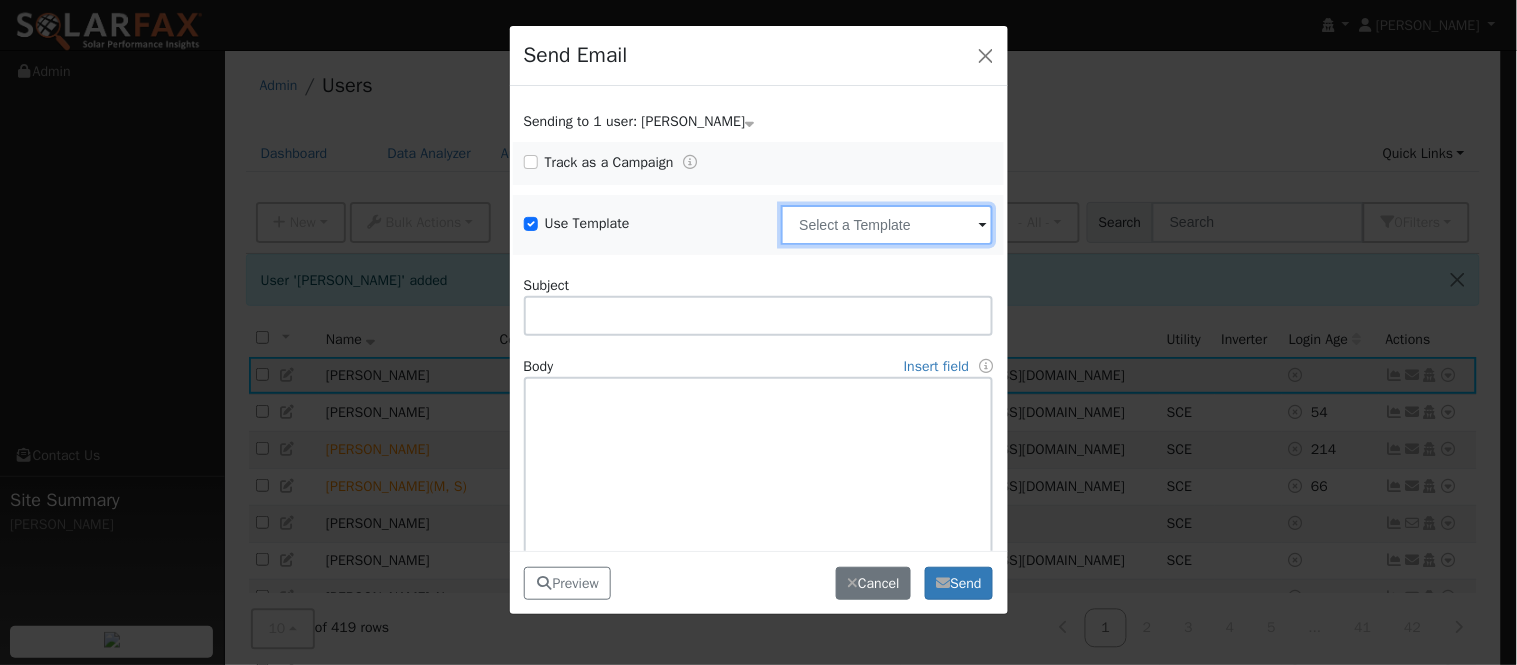 click at bounding box center [887, 225] 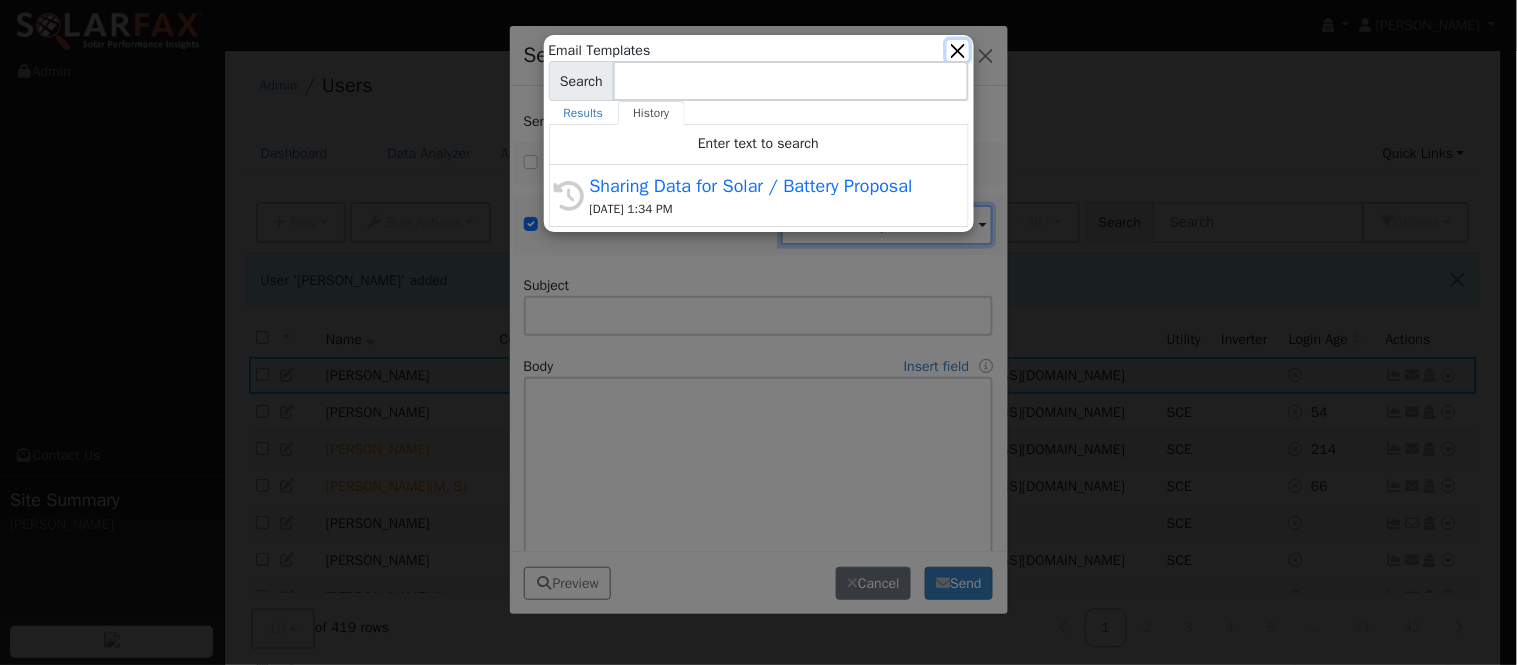 click at bounding box center (957, 50) 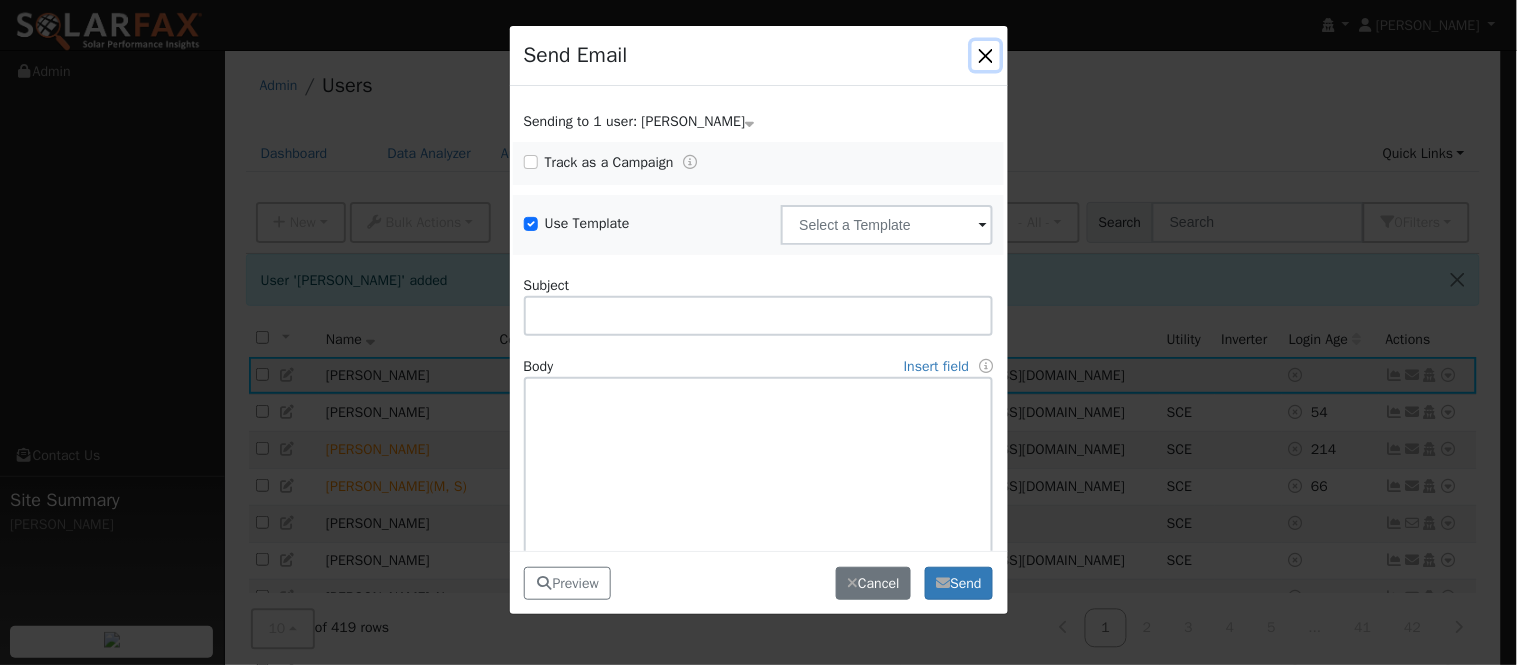 click at bounding box center (986, 55) 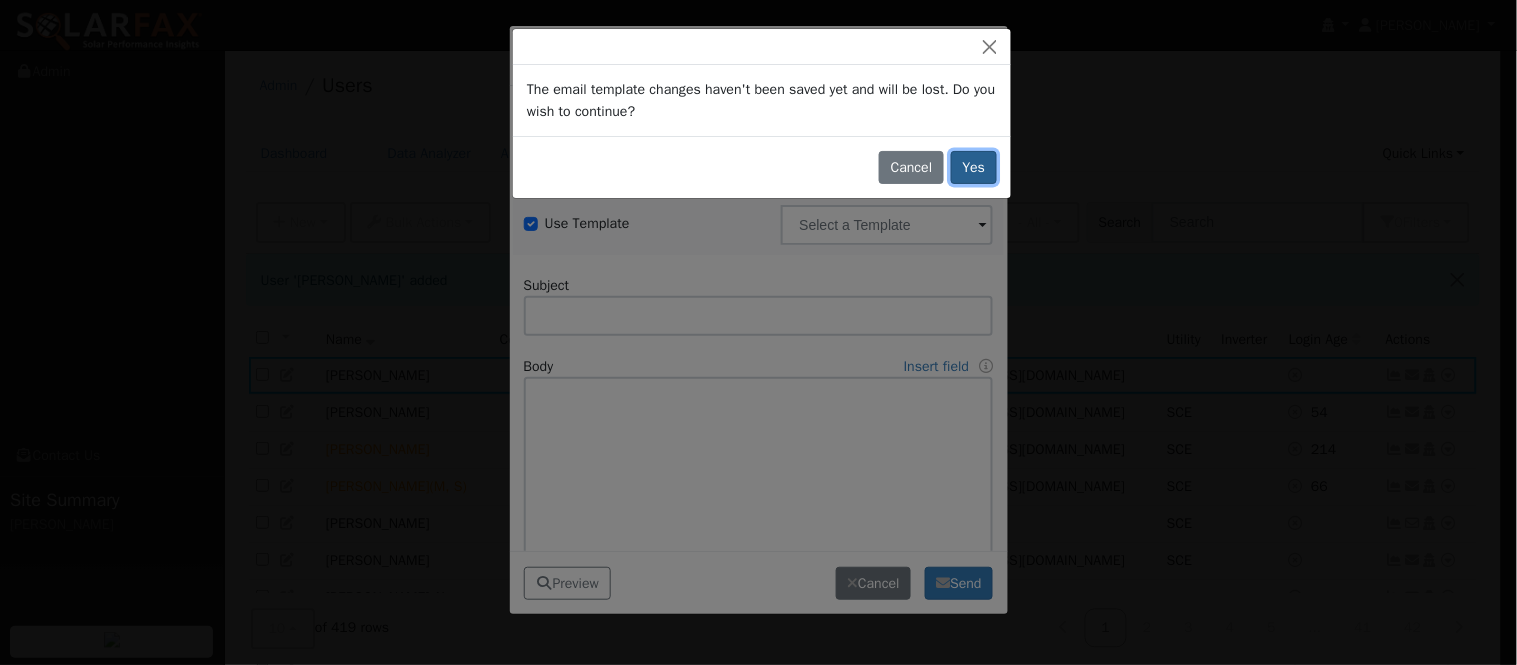 click on "Yes" at bounding box center [974, 168] 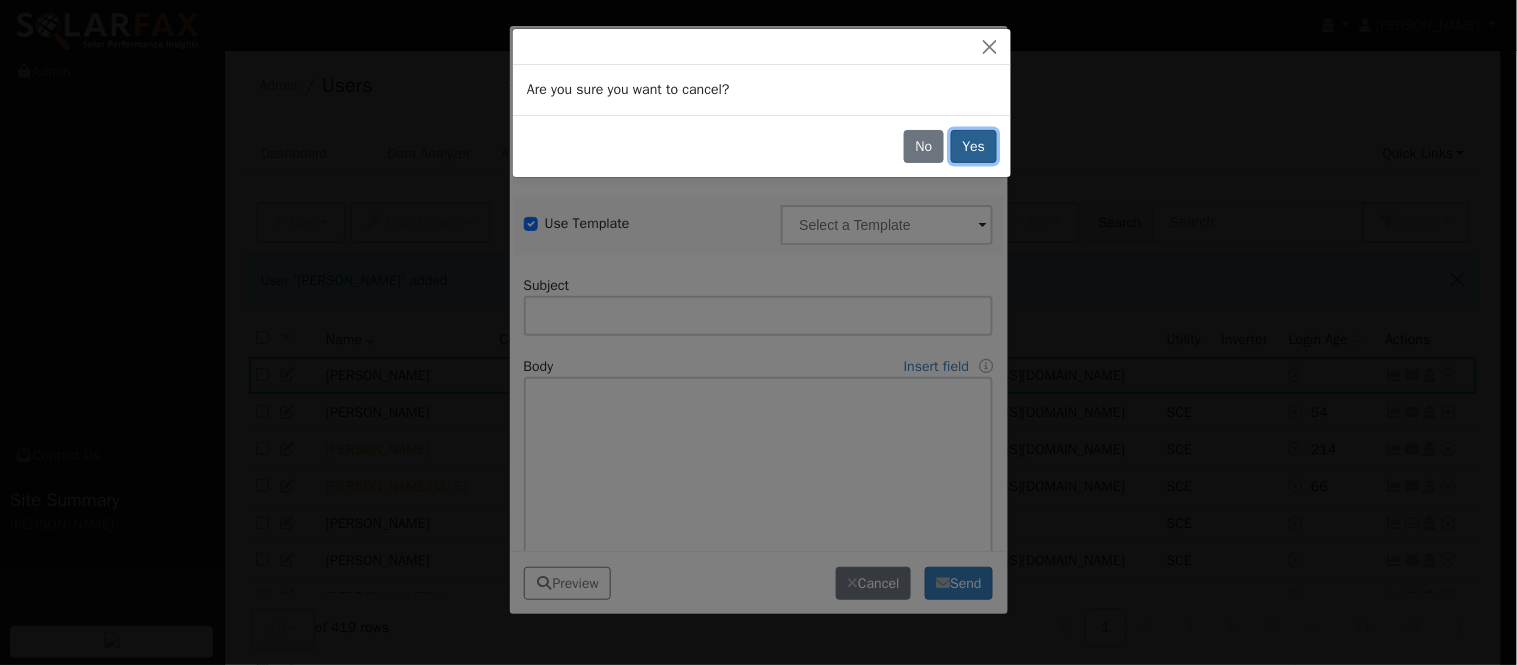 click on "Yes" at bounding box center [974, 147] 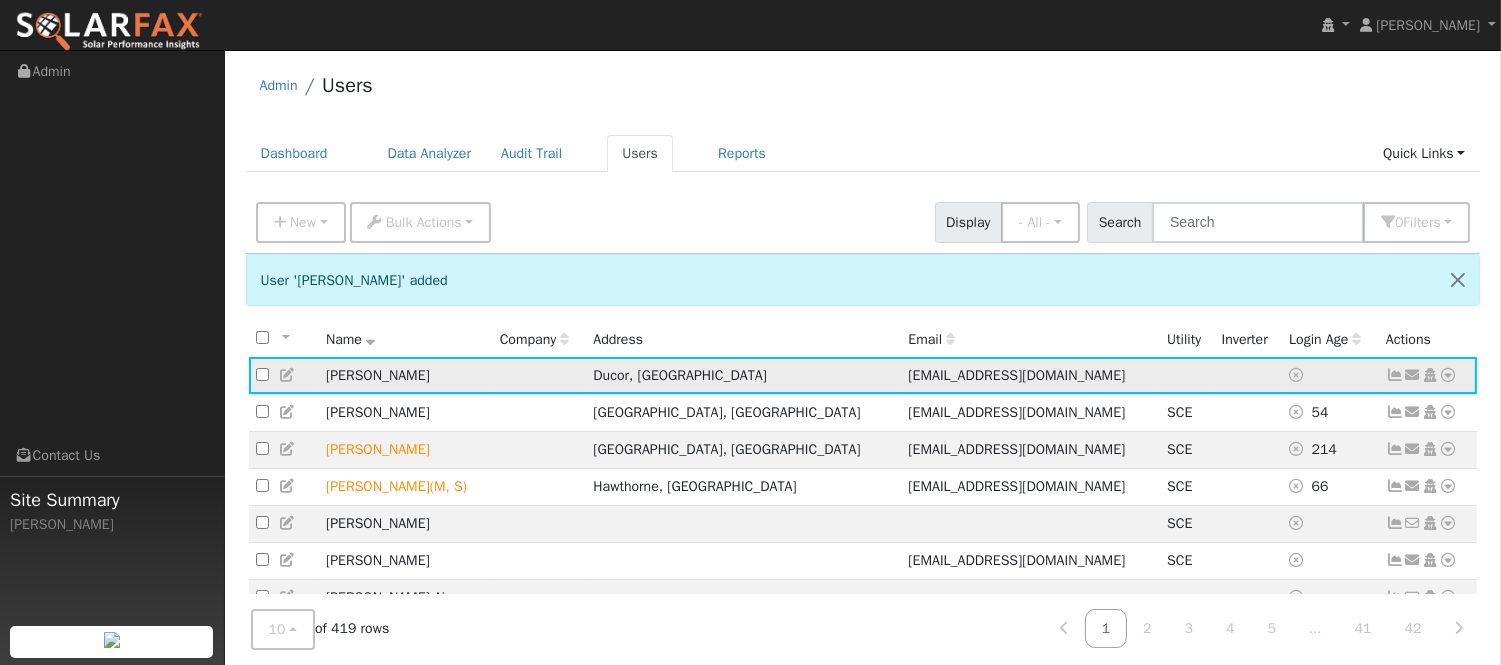 click at bounding box center [1449, 375] 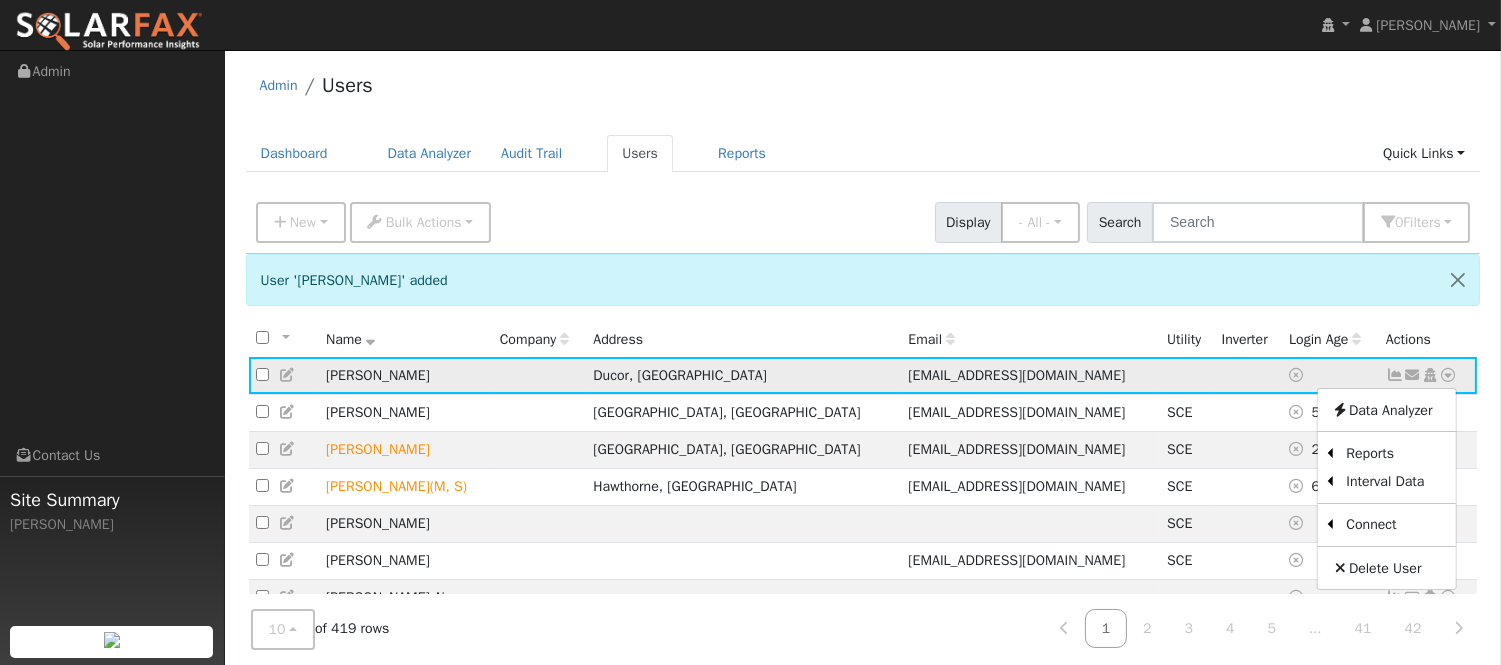 click at bounding box center (1413, 375) 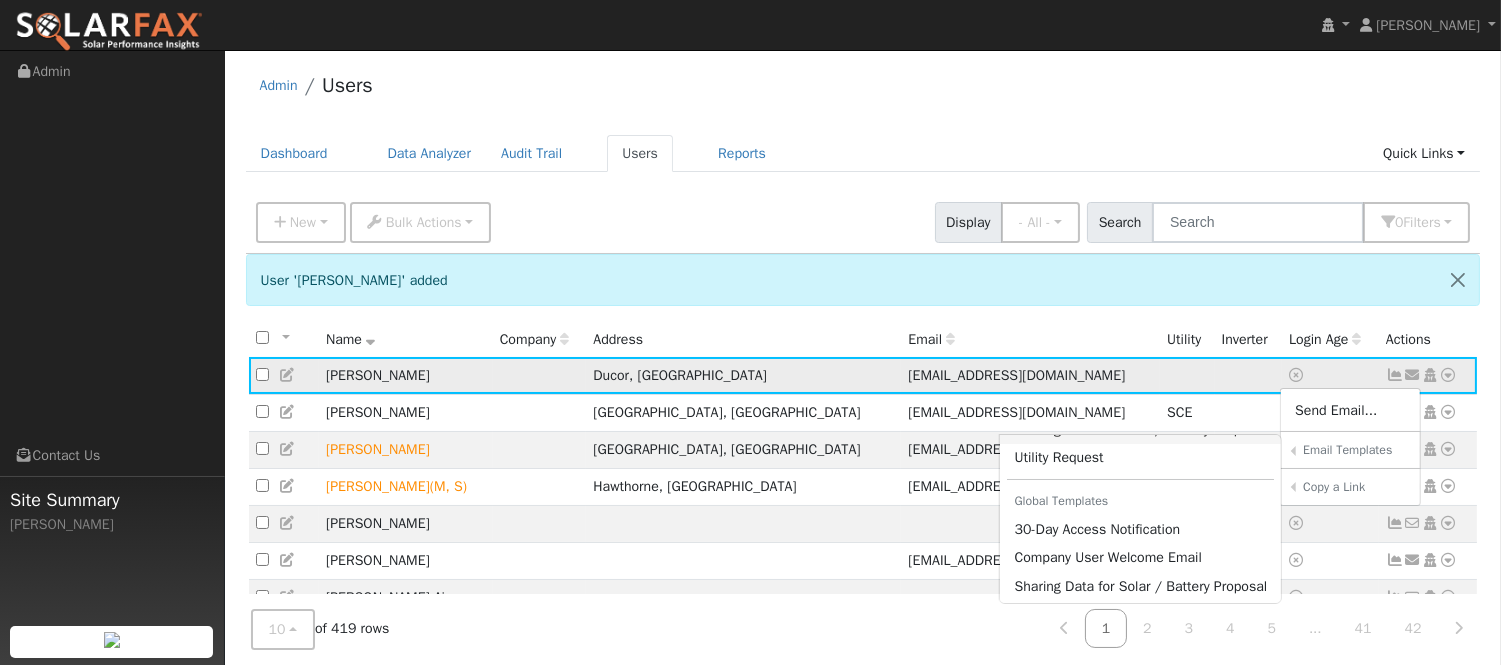 scroll, scrollTop: 115, scrollLeft: 0, axis: vertical 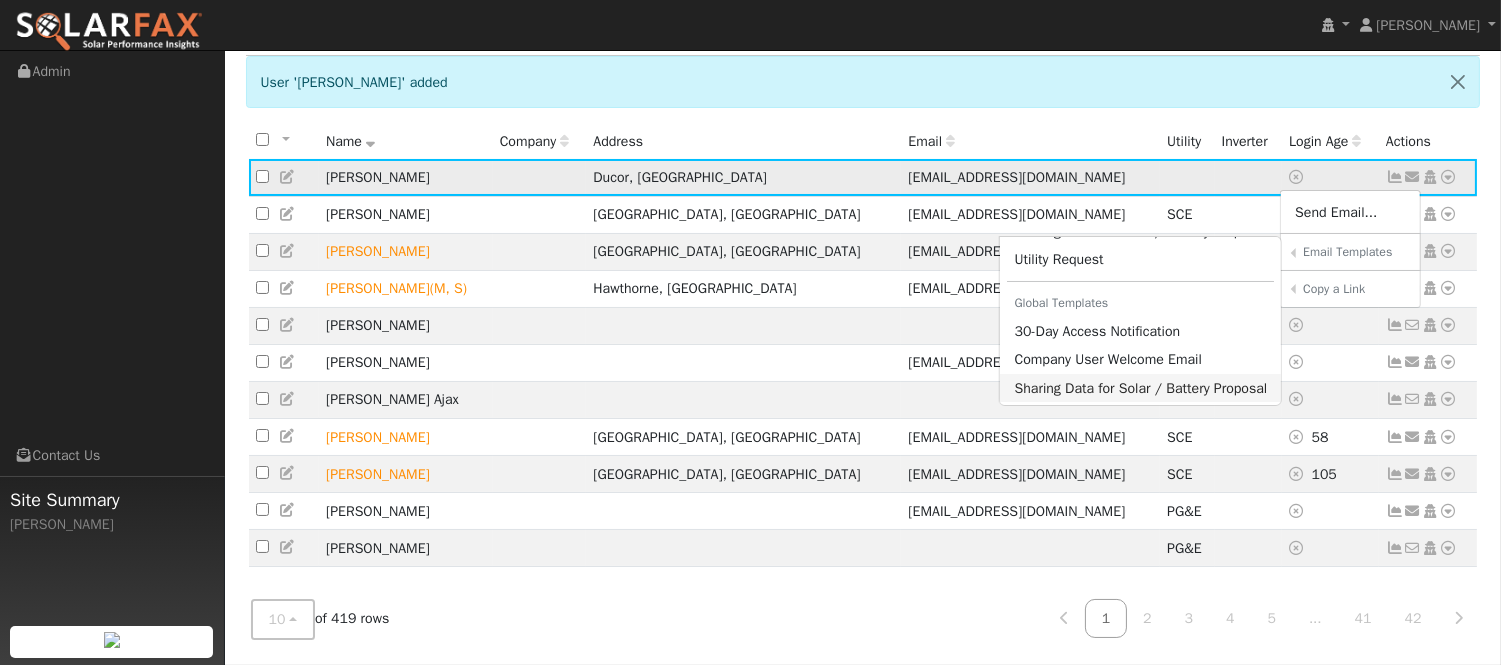click on "Sharing Data for Solar / Battery Proposal" at bounding box center (1140, 388) 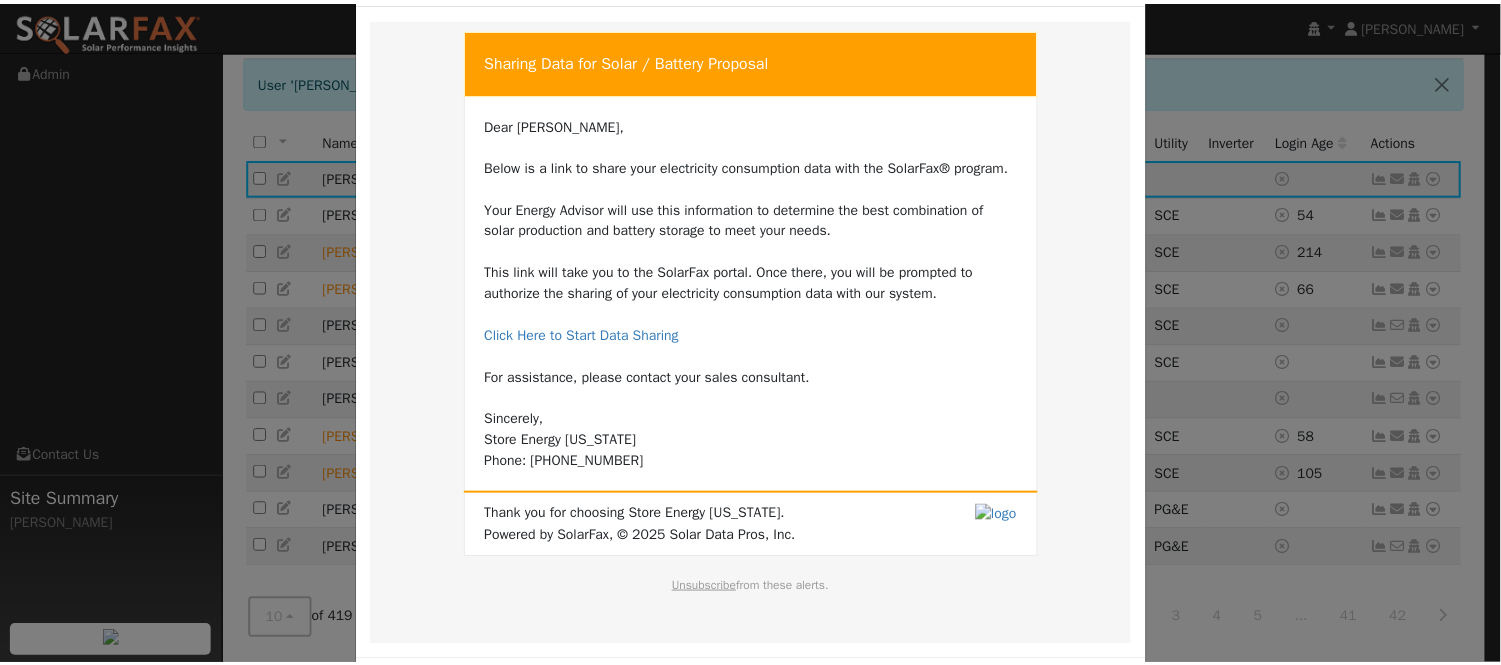 scroll, scrollTop: 165, scrollLeft: 0, axis: vertical 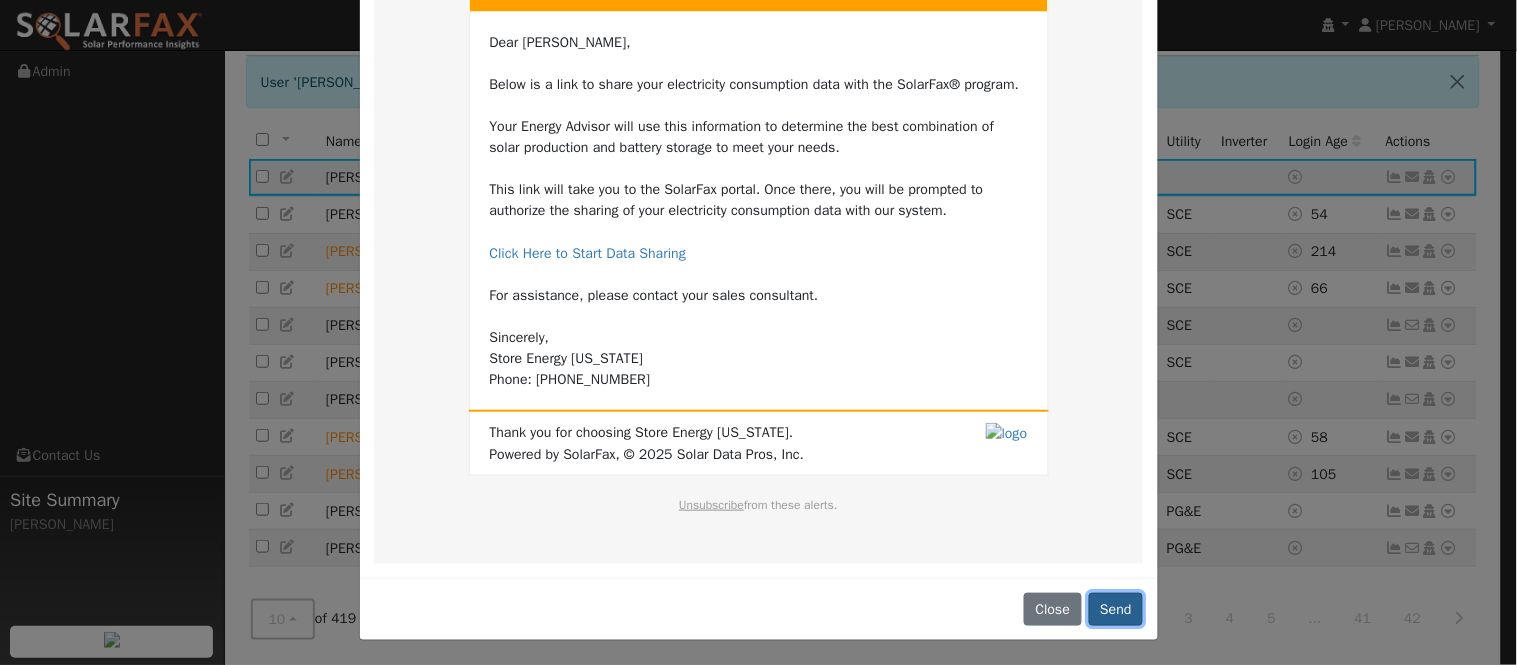 click on "Send" at bounding box center [1116, 610] 